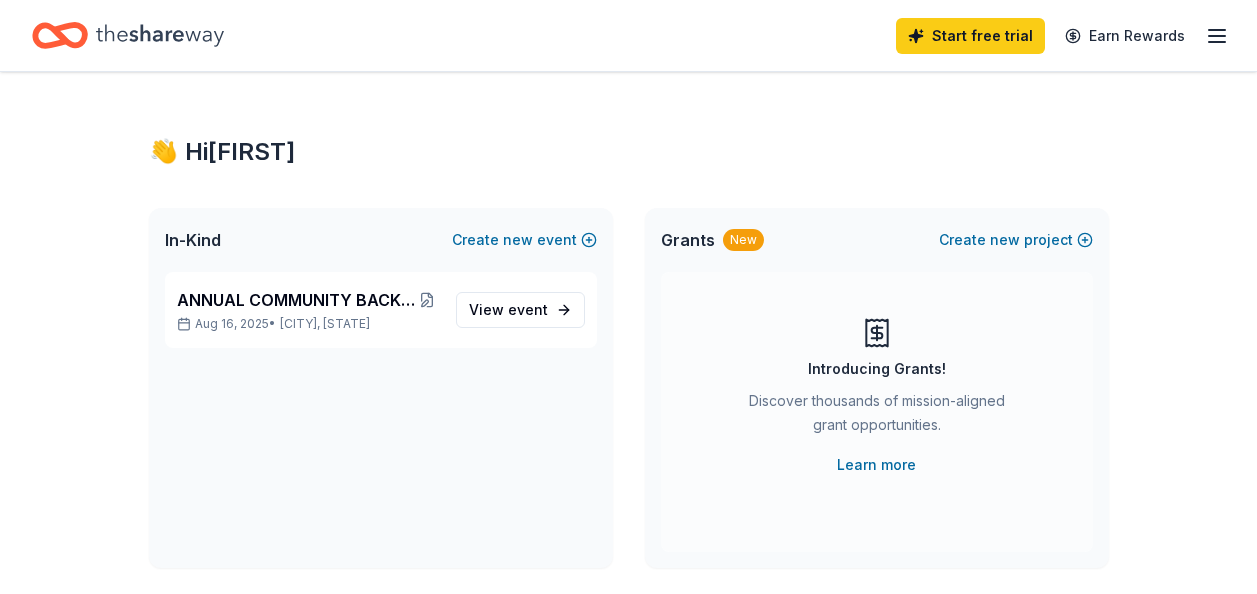scroll, scrollTop: 0, scrollLeft: 0, axis: both 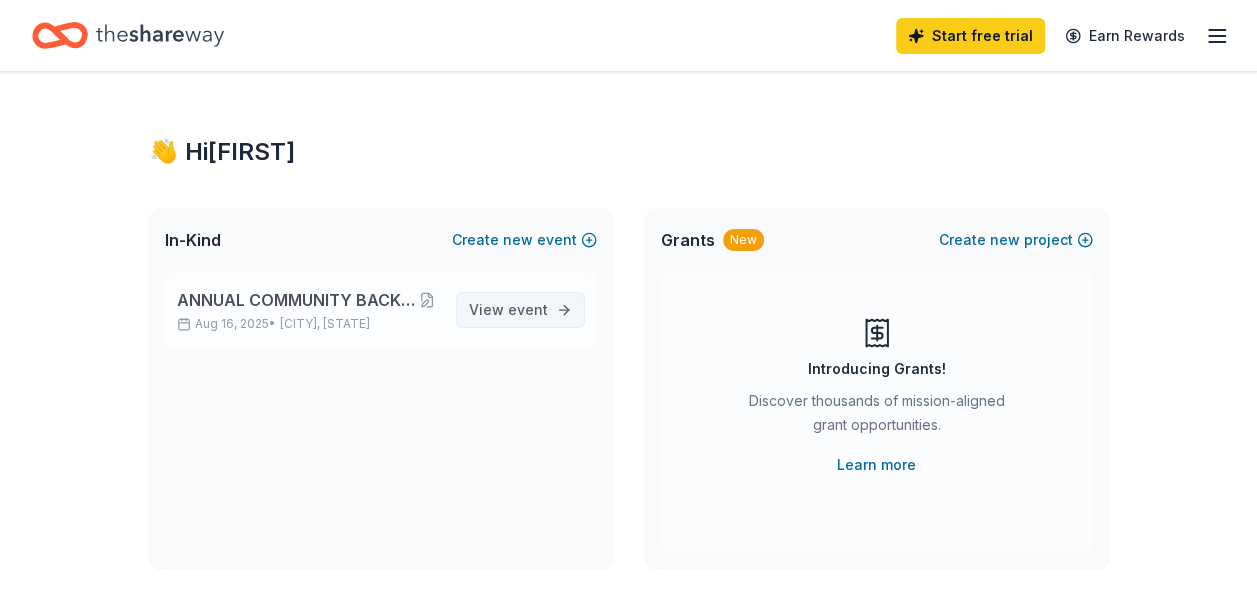 click on "View   event" at bounding box center [508, 310] 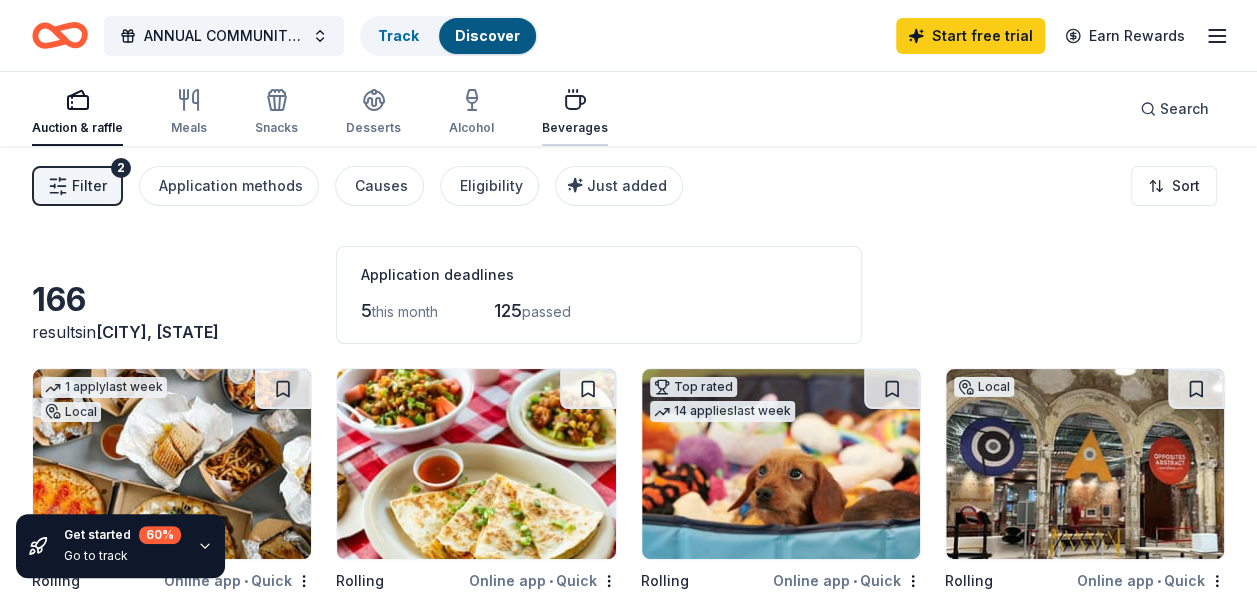 click on "Beverages" at bounding box center (575, 112) 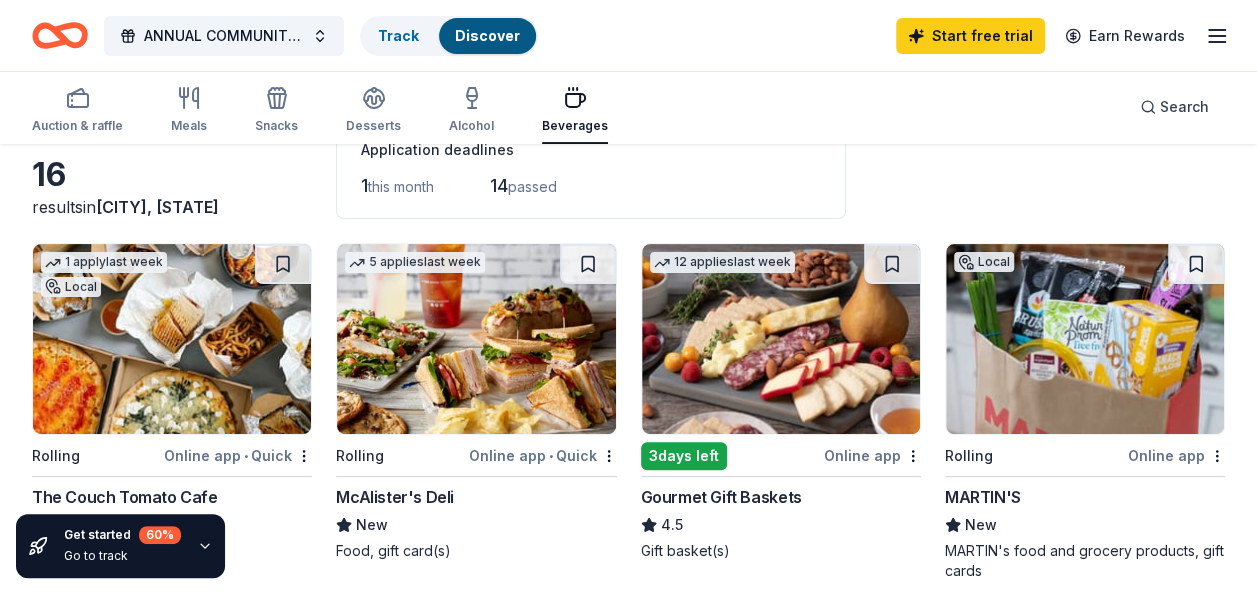 scroll, scrollTop: 160, scrollLeft: 0, axis: vertical 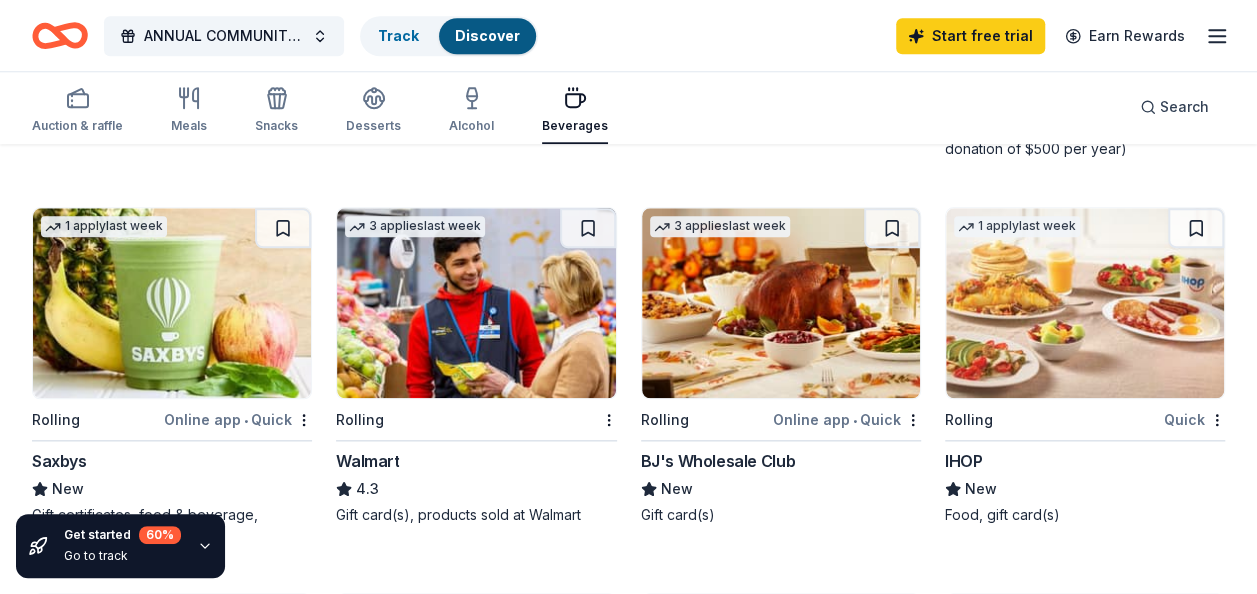 click on "•" at bounding box center [855, 420] 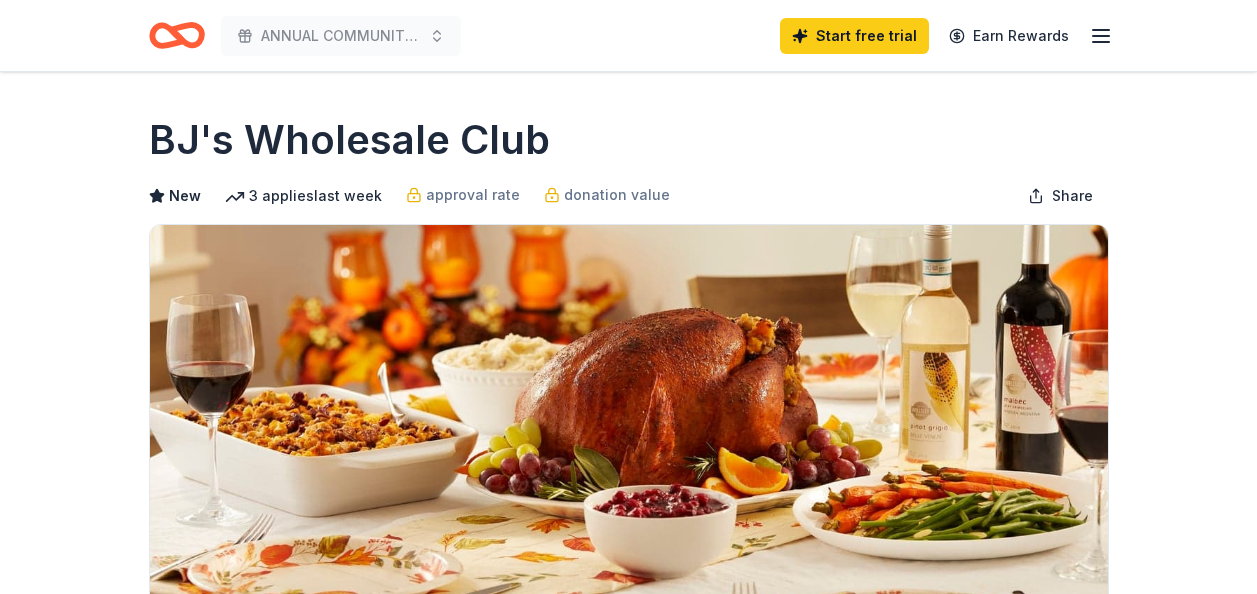 scroll, scrollTop: 0, scrollLeft: 0, axis: both 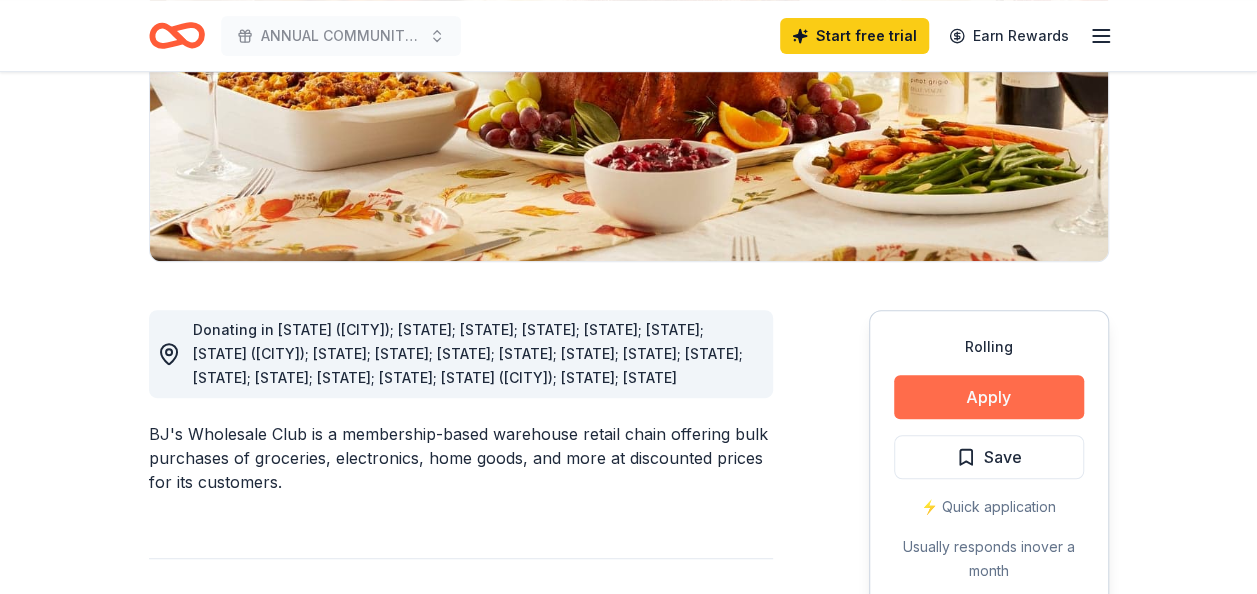 click on "Apply" at bounding box center [989, 397] 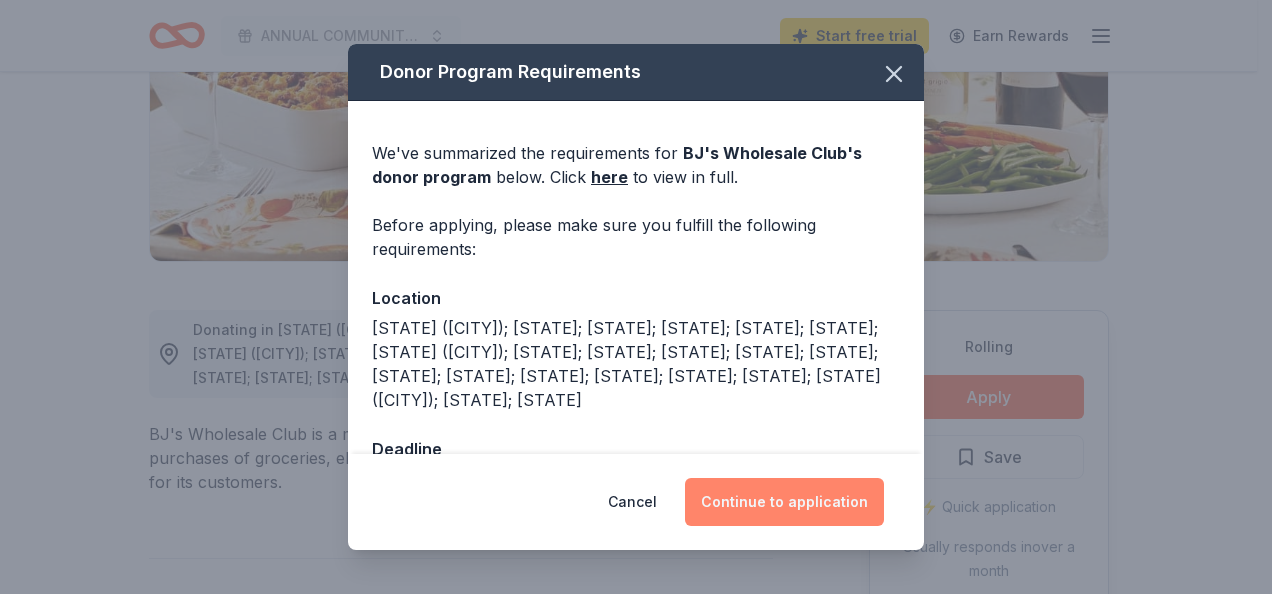 click on "Continue to application" at bounding box center [784, 502] 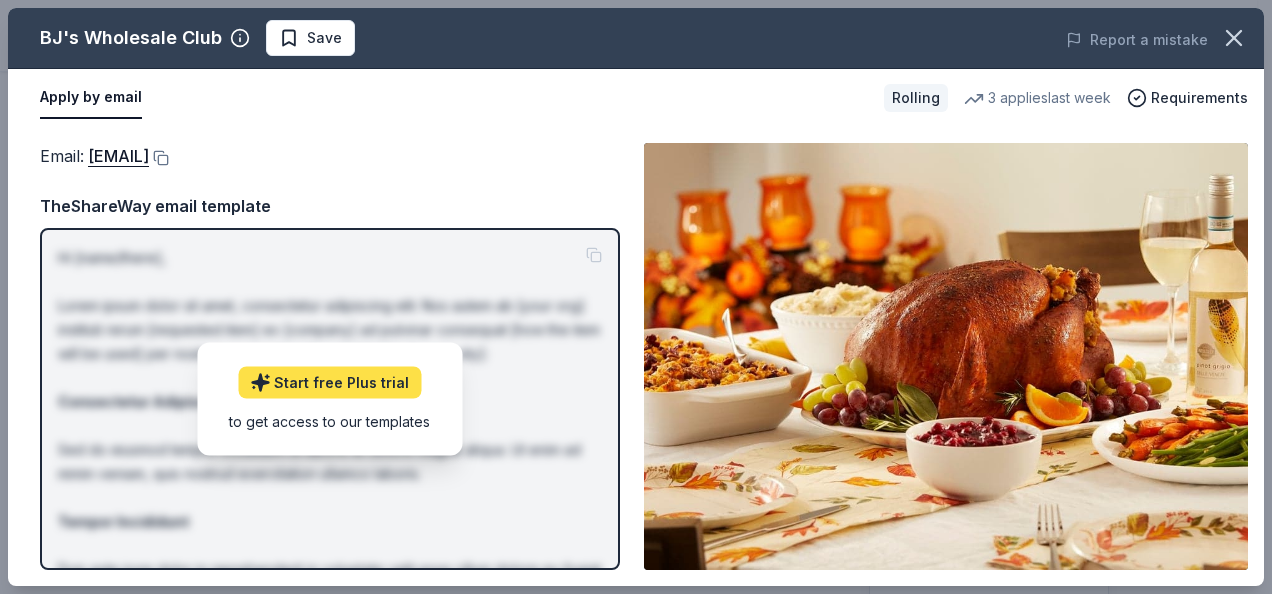 click on "Start free Plus trial" at bounding box center [329, 382] 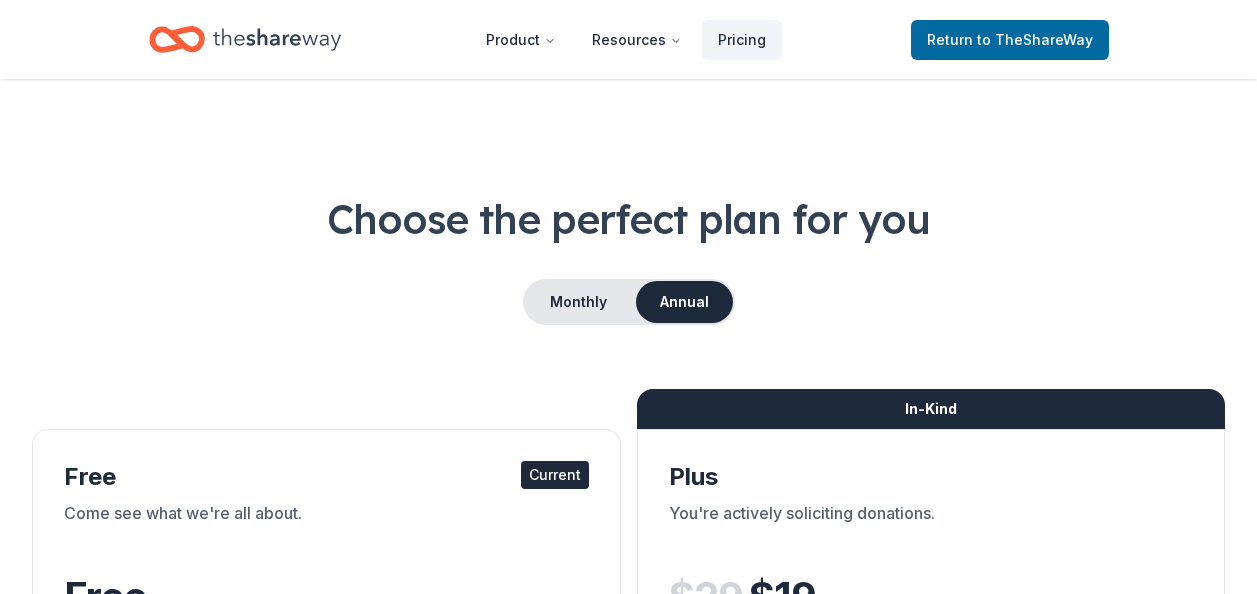 scroll, scrollTop: 0, scrollLeft: 0, axis: both 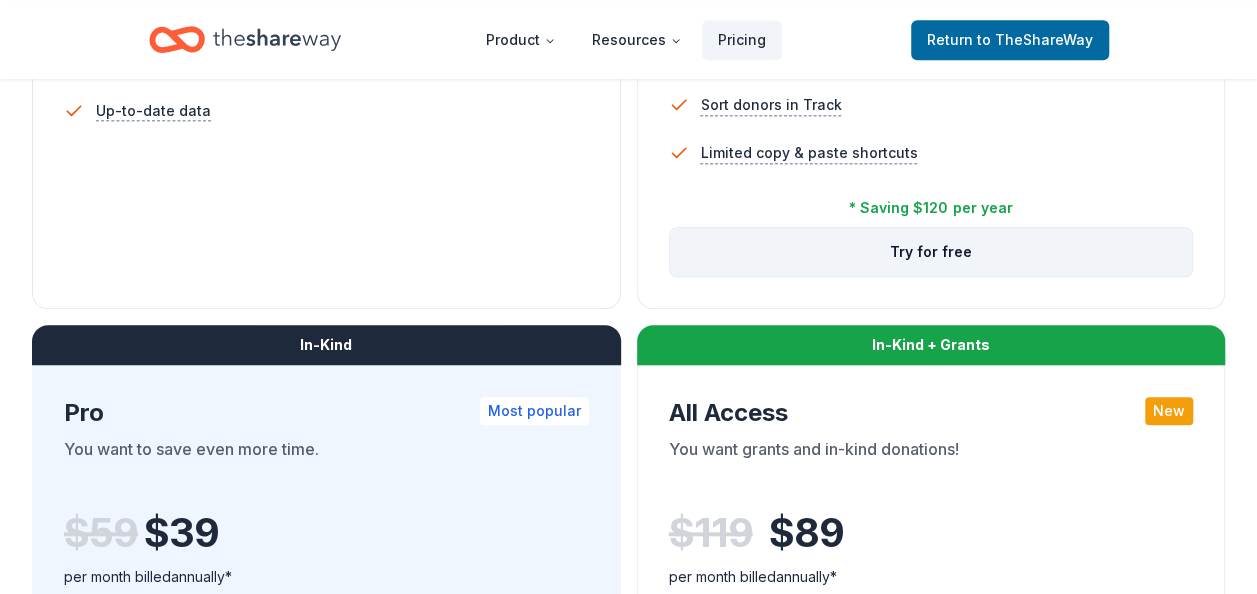 click on "Try for free" at bounding box center (931, 252) 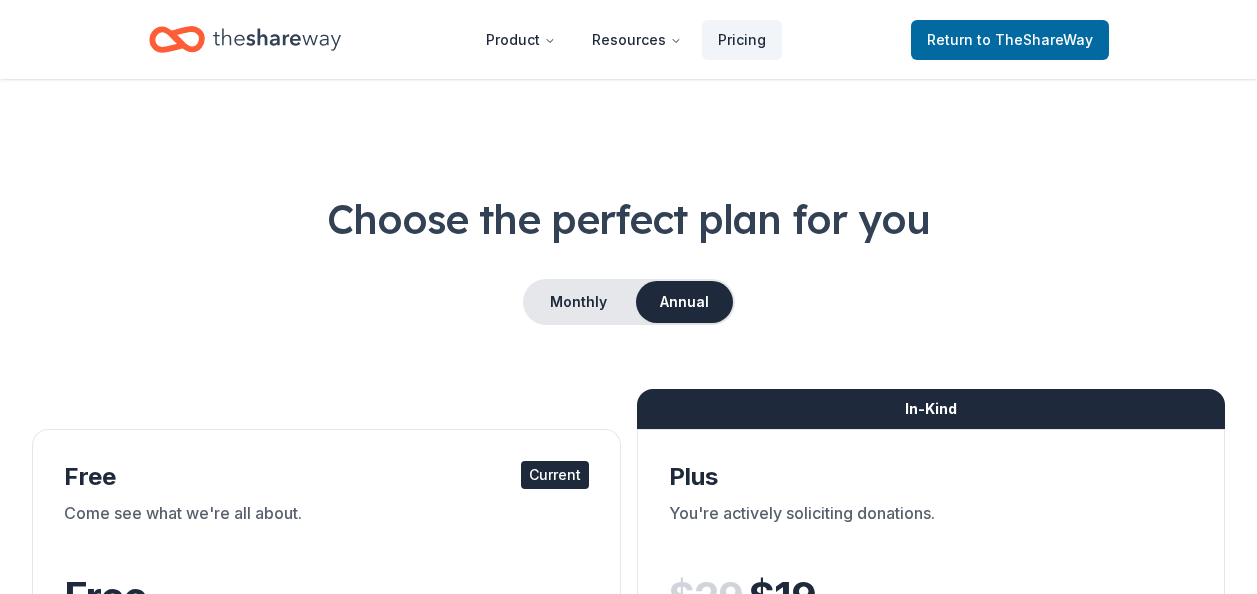 scroll, scrollTop: 840, scrollLeft: 0, axis: vertical 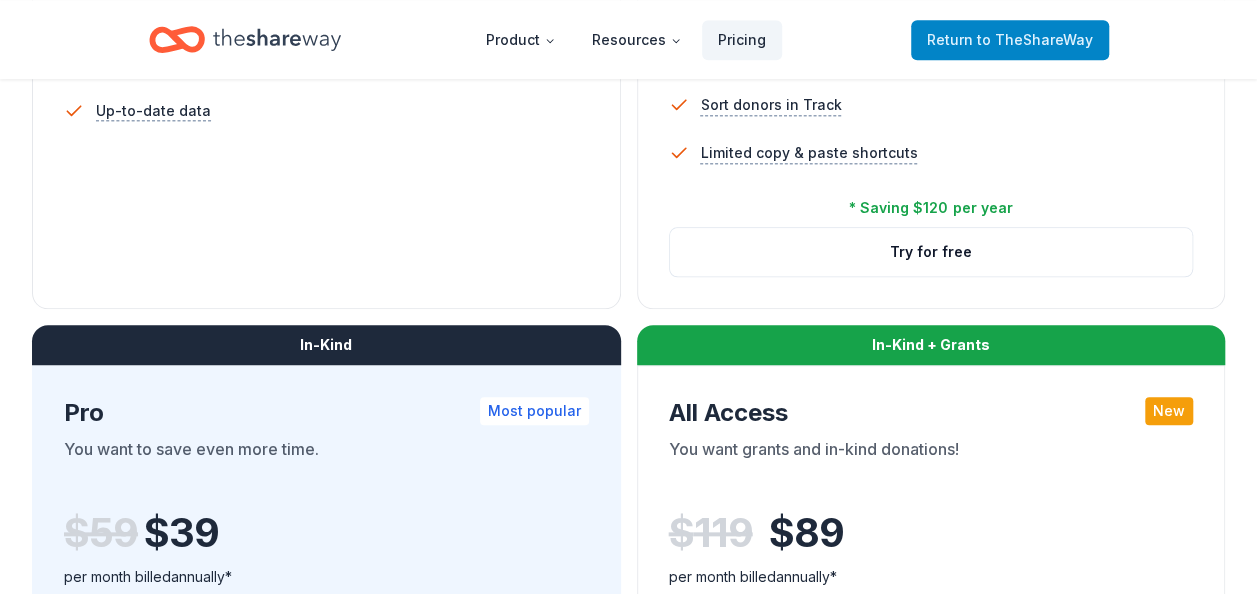 click on "to TheShareWay" at bounding box center [1035, 39] 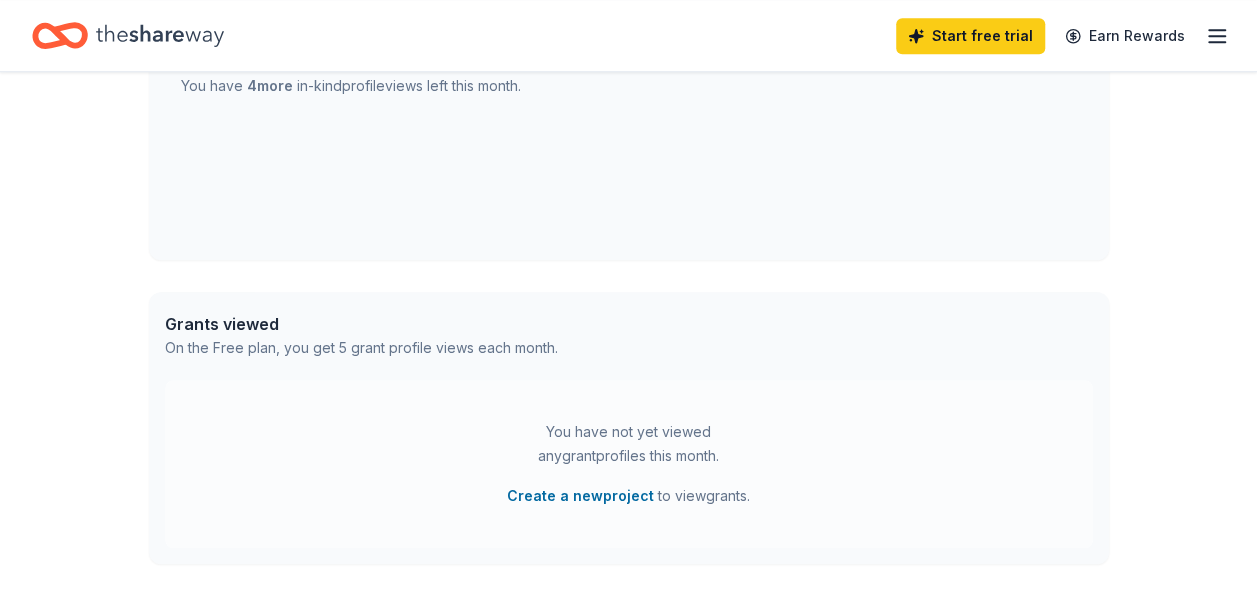scroll, scrollTop: 0, scrollLeft: 0, axis: both 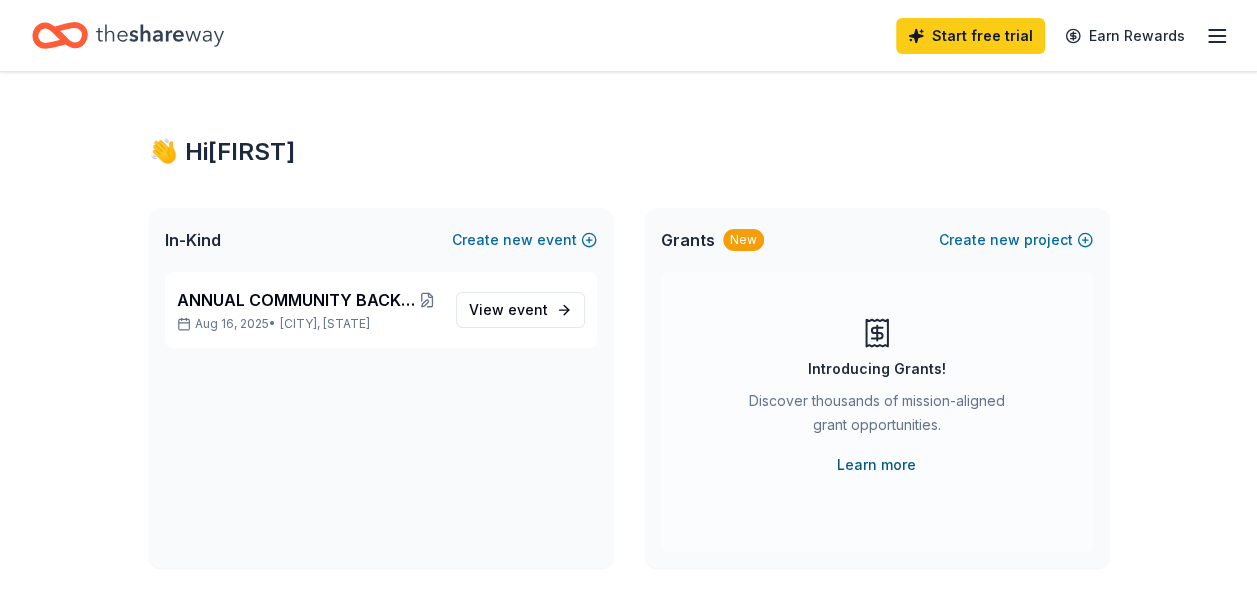 click on "Learn more" at bounding box center (876, 465) 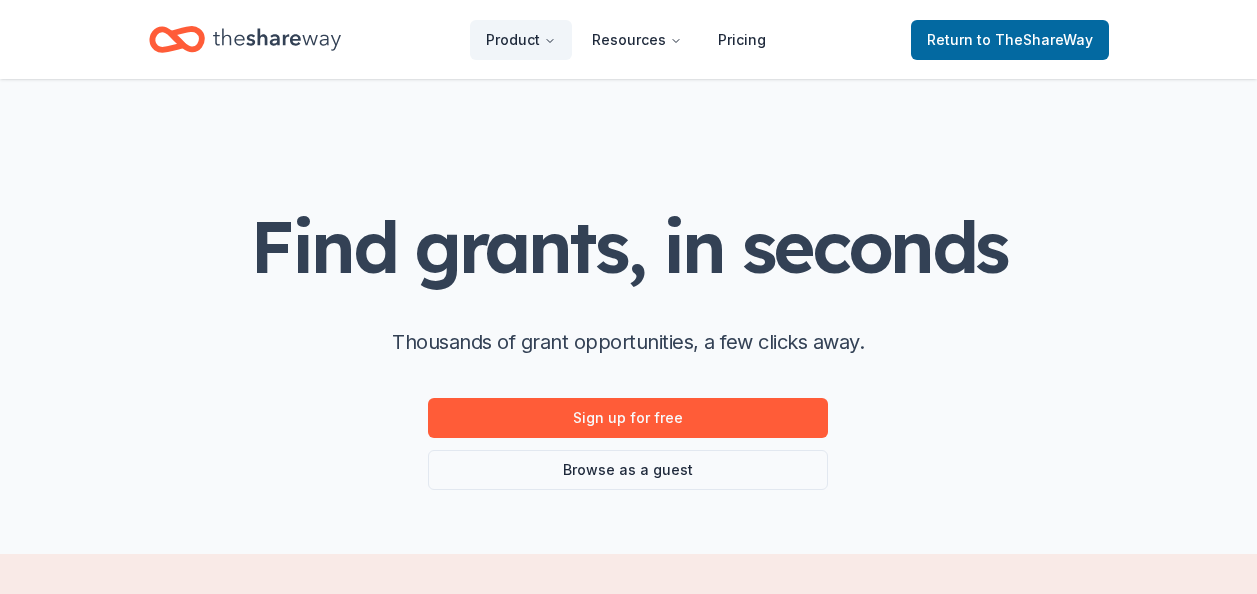 scroll, scrollTop: 0, scrollLeft: 0, axis: both 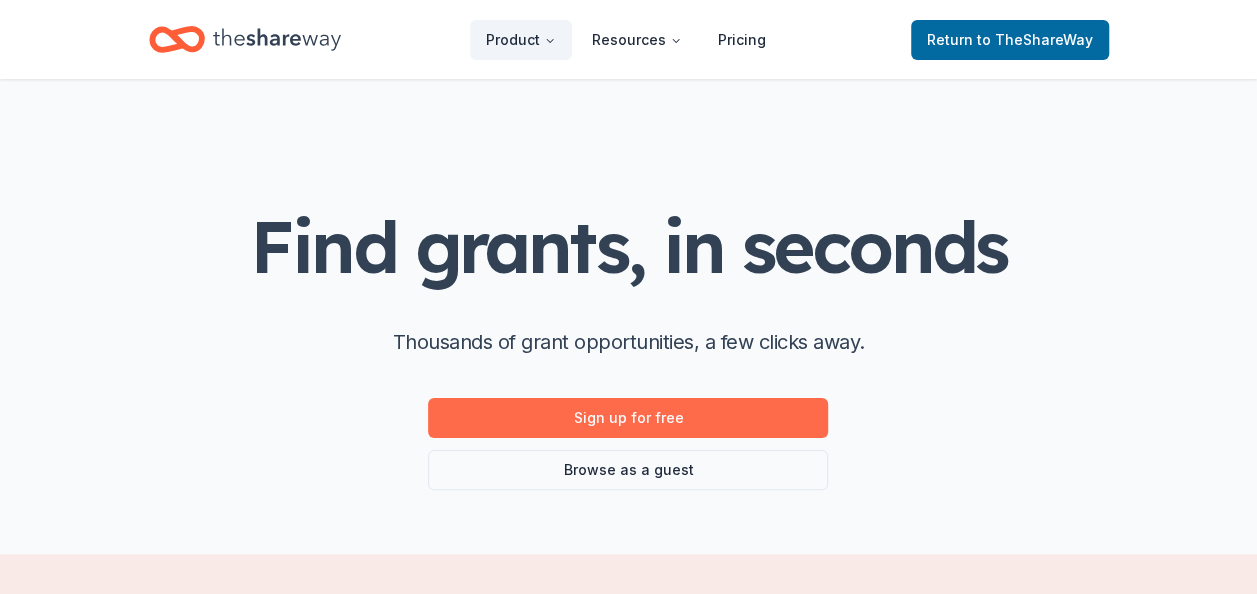 click on "Sign up for free" at bounding box center (628, 418) 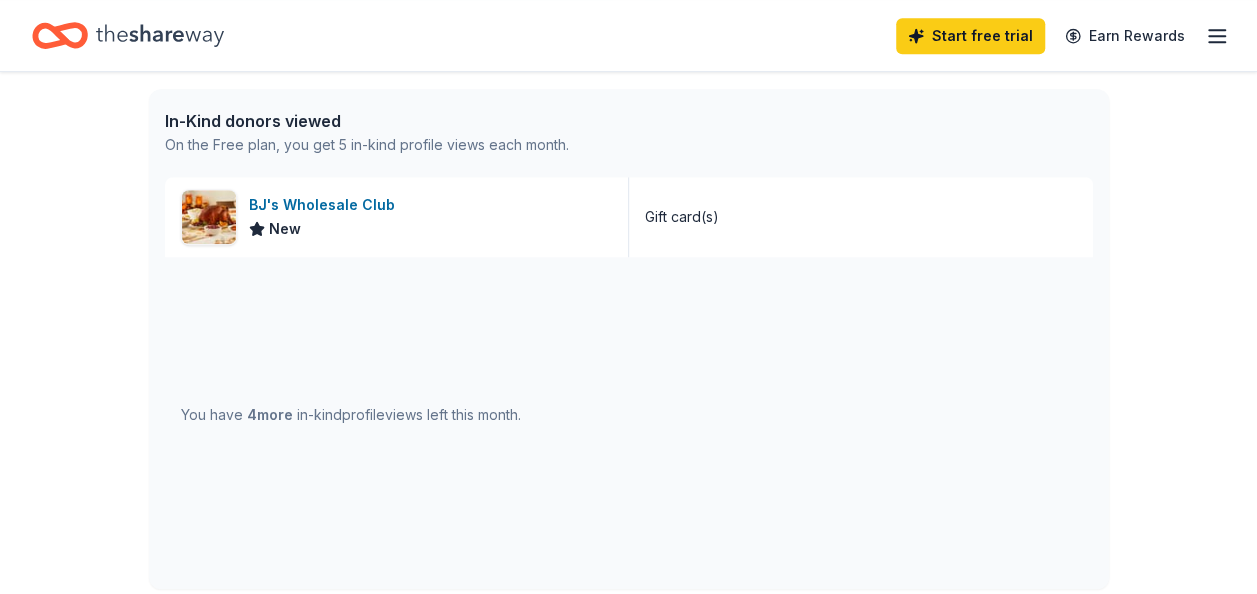 scroll, scrollTop: 520, scrollLeft: 0, axis: vertical 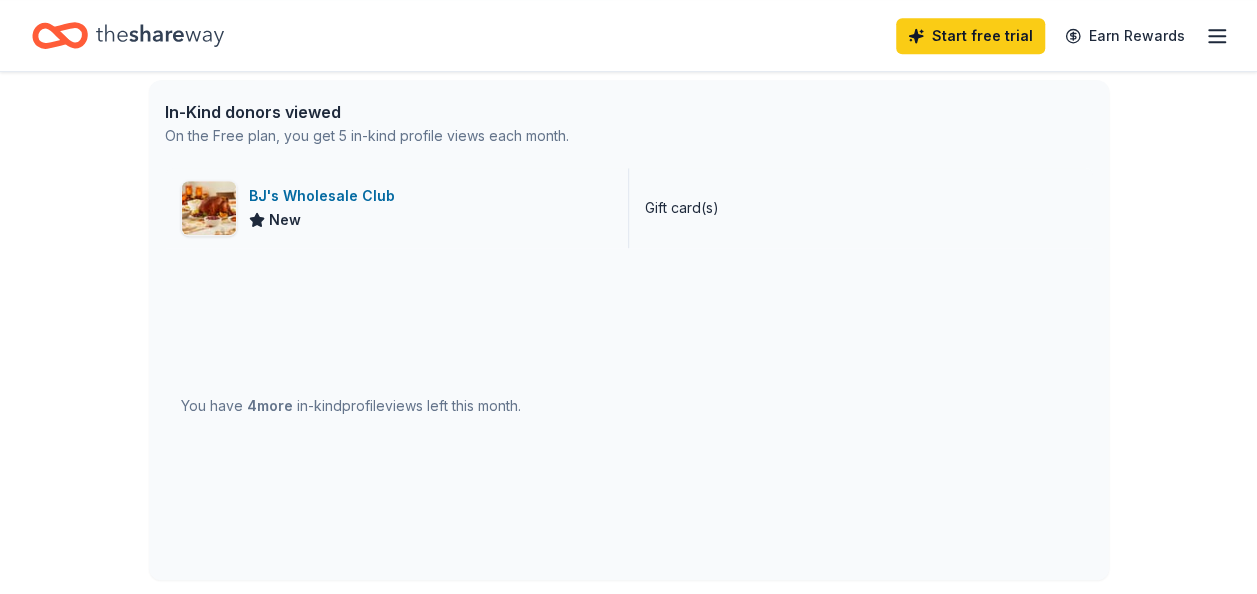 click on "BJ's Wholesale Club New" at bounding box center [397, 208] 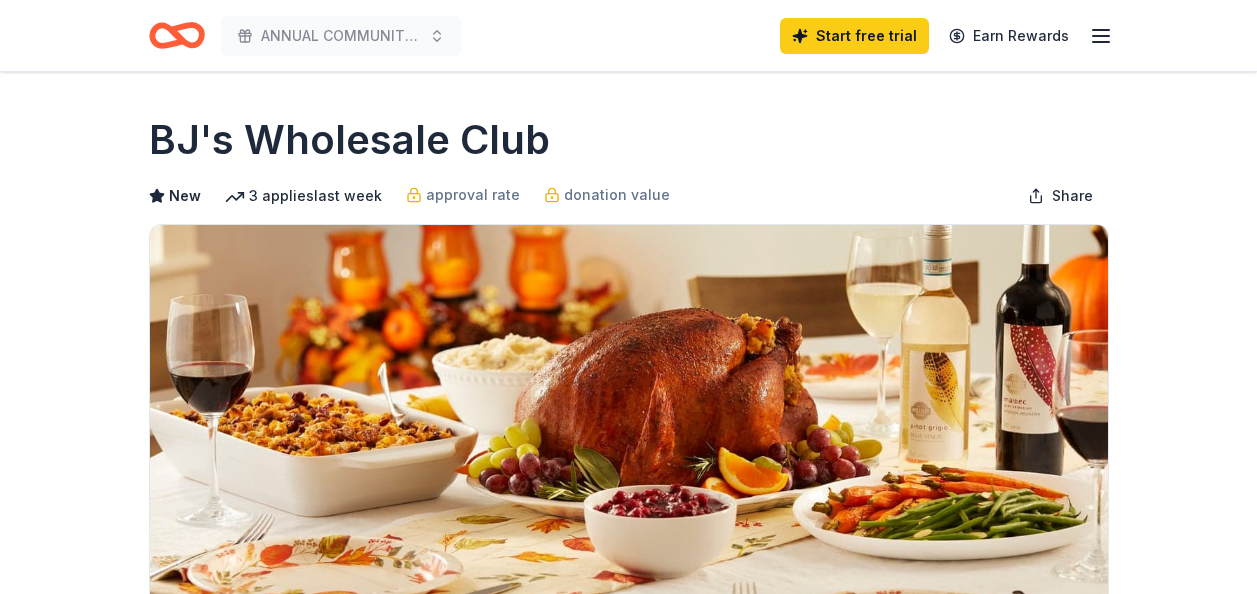 scroll, scrollTop: 0, scrollLeft: 0, axis: both 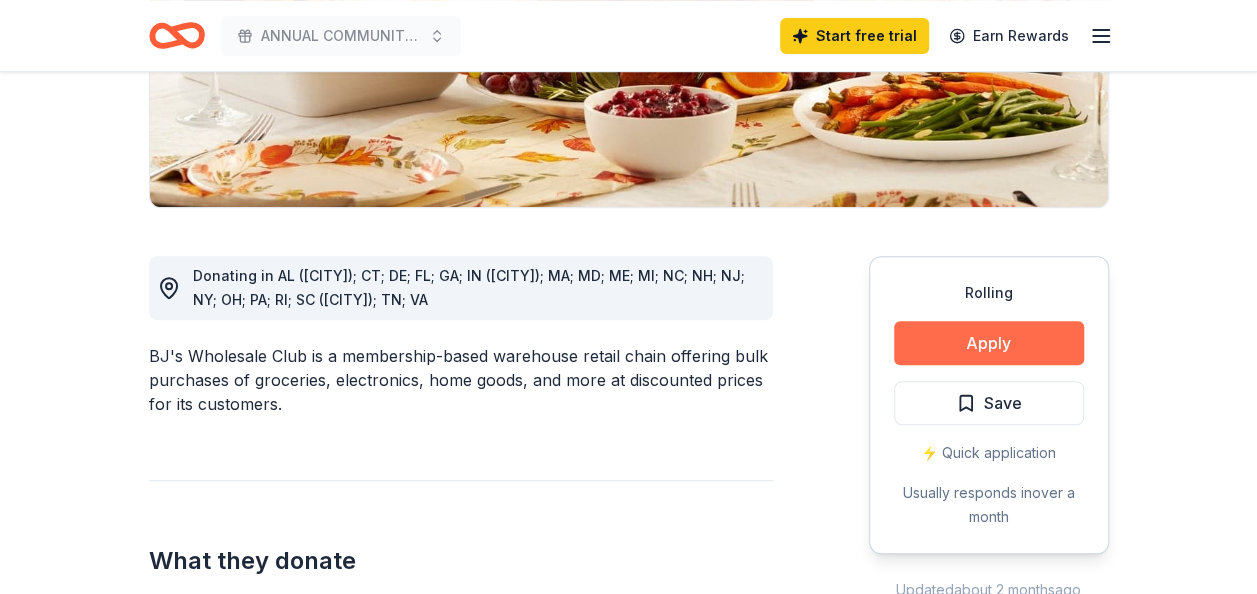 click on "Apply" at bounding box center [989, 343] 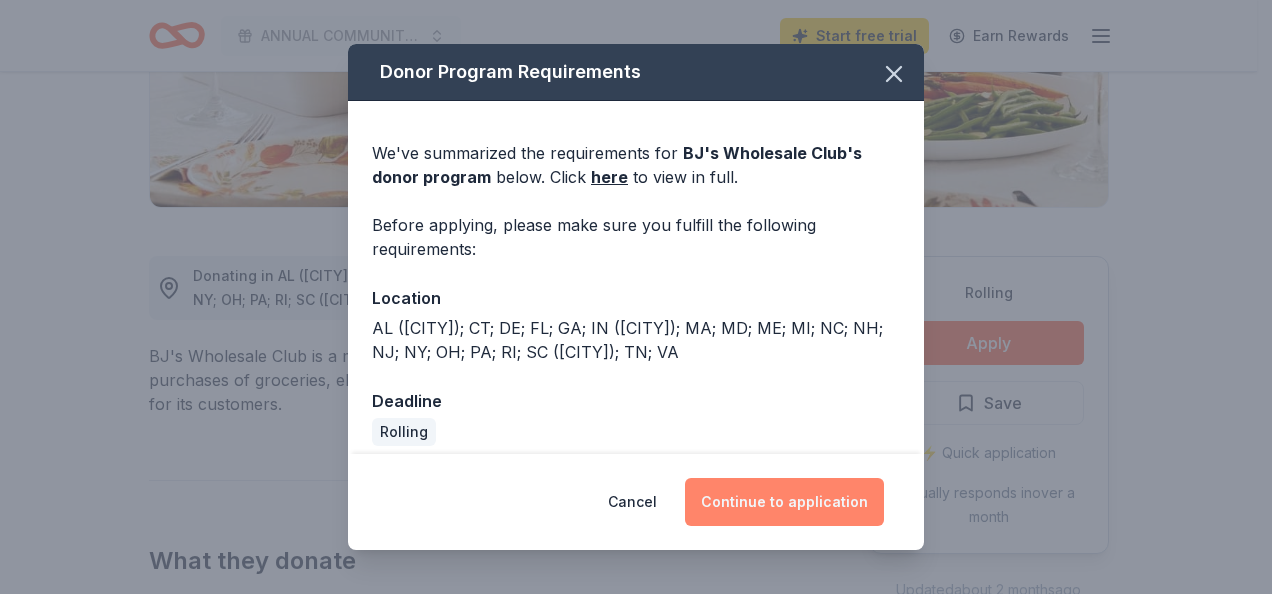 click on "Continue to application" at bounding box center (784, 502) 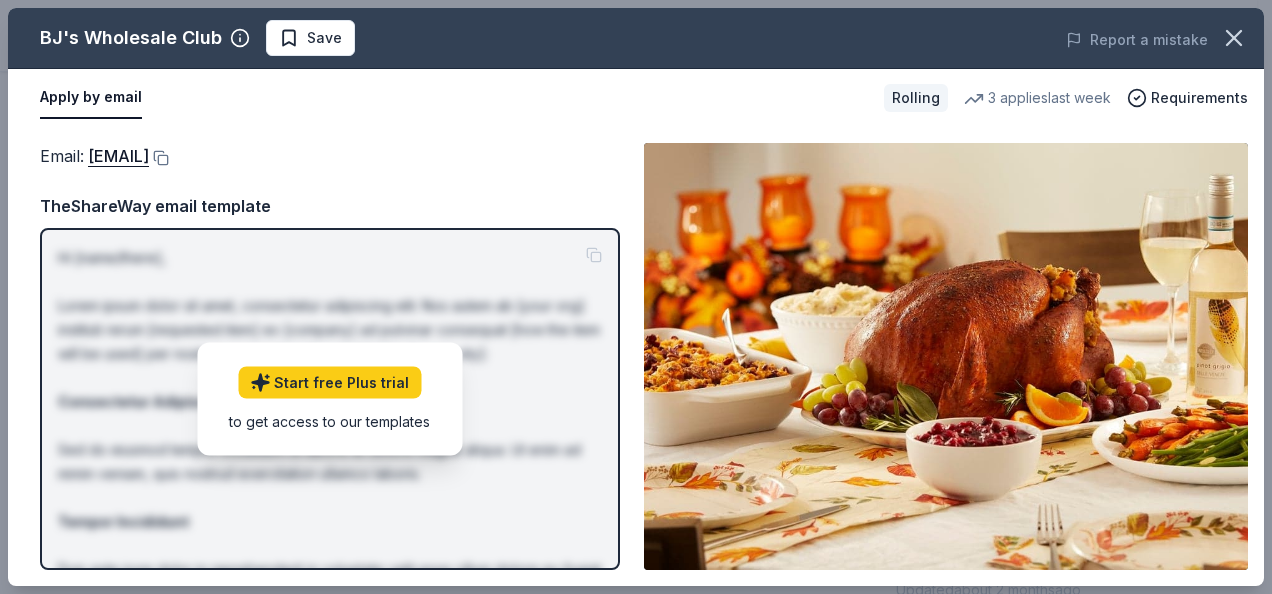 click on "ANNUAL COMMUNITY BACK TO SCHOOL EVENT Start free  trial Earn Rewards Rolling Share BJ's Wholesale Club New 3   applies  last week approval rate donation value Share Donating in AL (Madison); CT; DE; FL; GA; IN (Noblesville); MA; MD; ME; MI; NC; NH; NJ; NY; OH; PA; RI; SC (Summerville); TN; VA BJ's Wholesale Club is a membership-based warehouse retail chain offering bulk purchases of groceries, electronics, home goods, and more at discounted prices for its customers. What they donate Gift card(s) Beverages Meals Auction & raffle Snacks Donation is small & easy to send to guests Who they donate to BJ's Wholesale Club  hasn ' t listed any preferences or eligibility criteria. Rolling Apply Save ⚡️ Quick application Usually responds in  over a month Updated  about 2 months  ago Report a mistake approval rate 20 % approved 30 % declined 50 % no response donation value (average) 20% 70% 0% 10% $xx - $xx $xx - $xx $xx - $xx $xx - $xx Start free Pro trial to view approval rates and average donation values New 3" at bounding box center (636, -103) 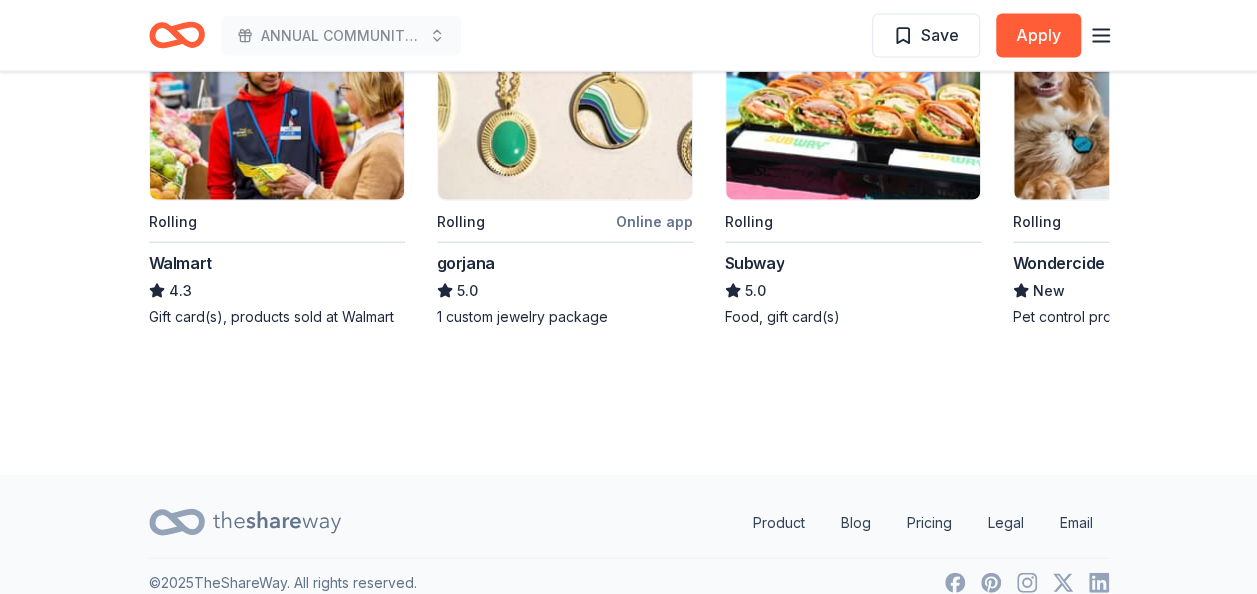 scroll, scrollTop: 2226, scrollLeft: 0, axis: vertical 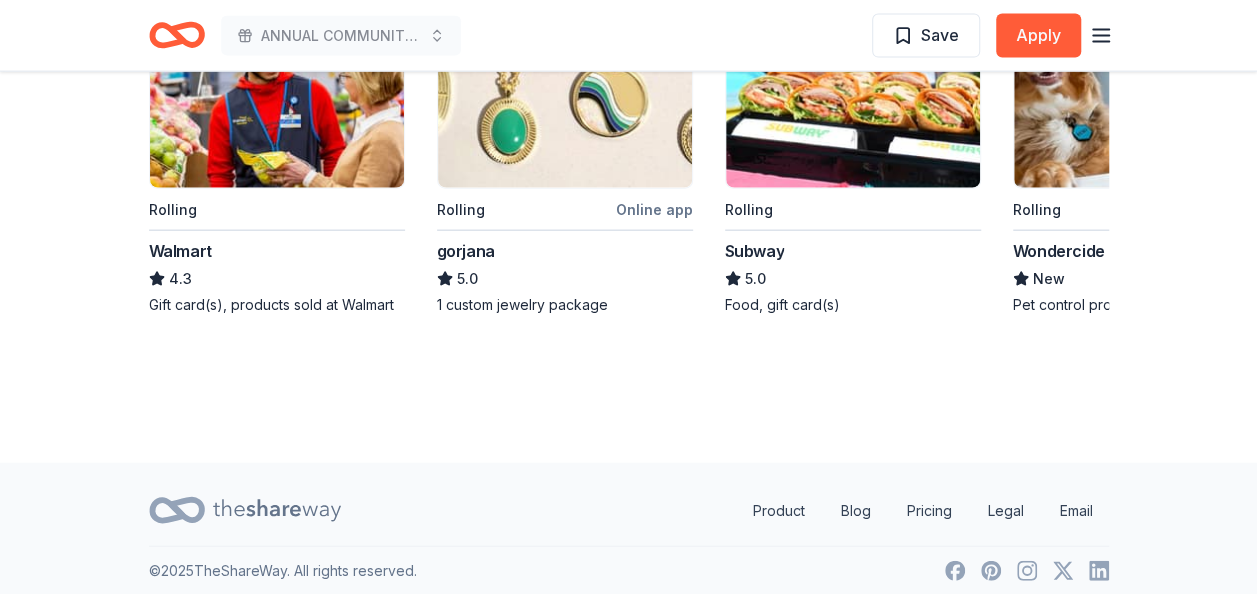 click at bounding box center [853, 93] 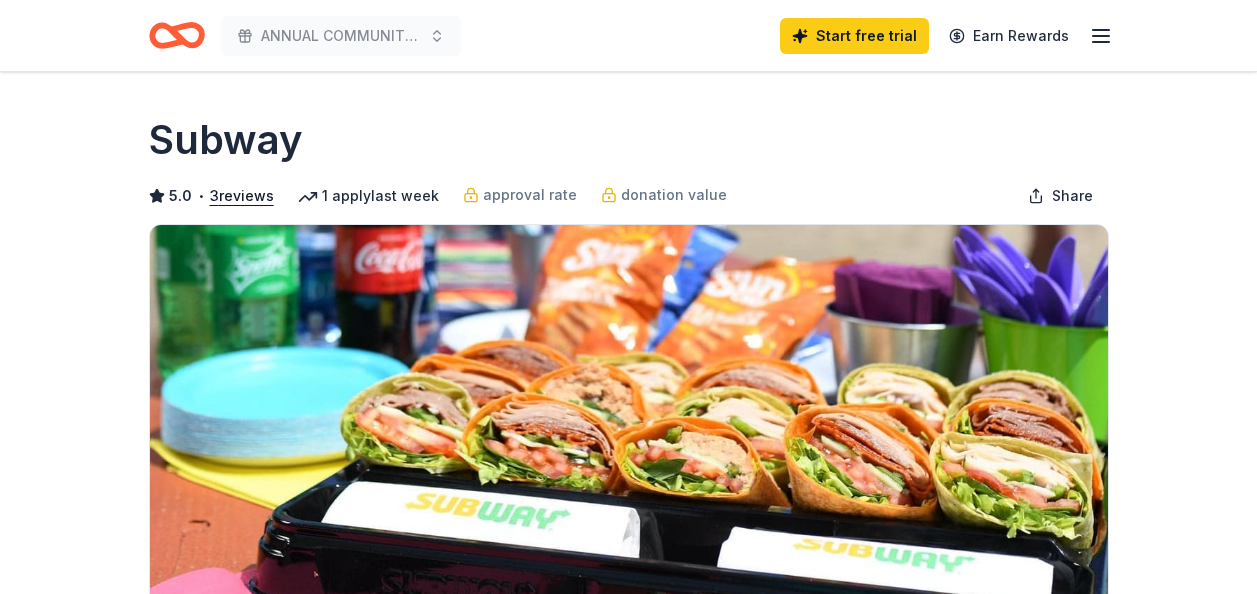 scroll, scrollTop: 0, scrollLeft: 0, axis: both 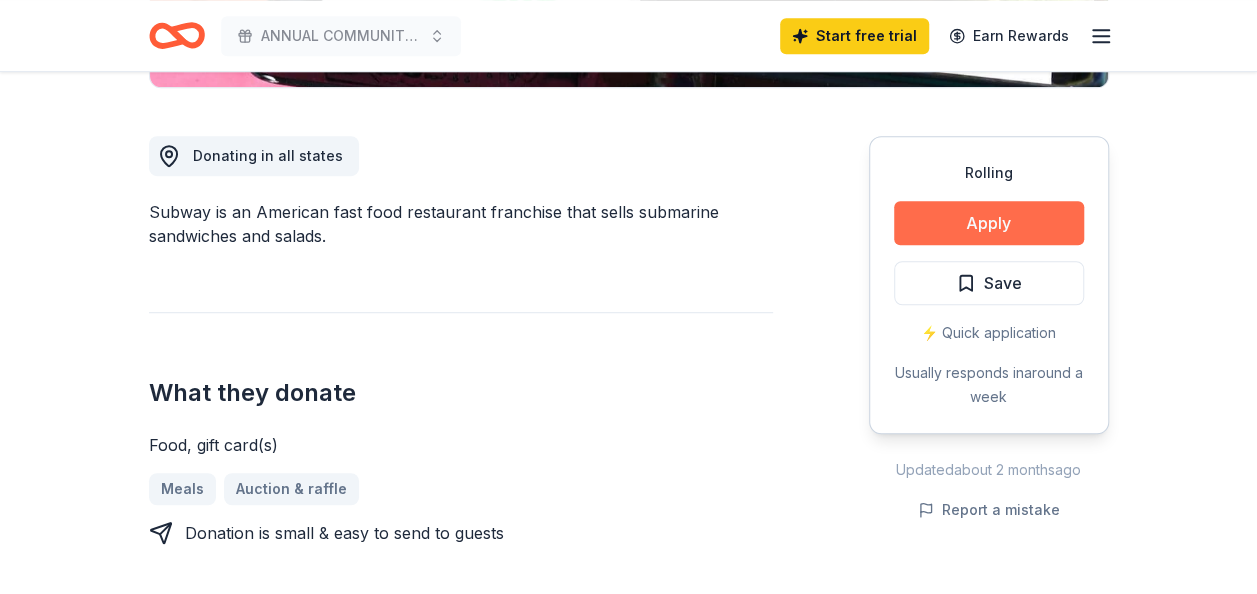 click on "Apply" at bounding box center [989, 223] 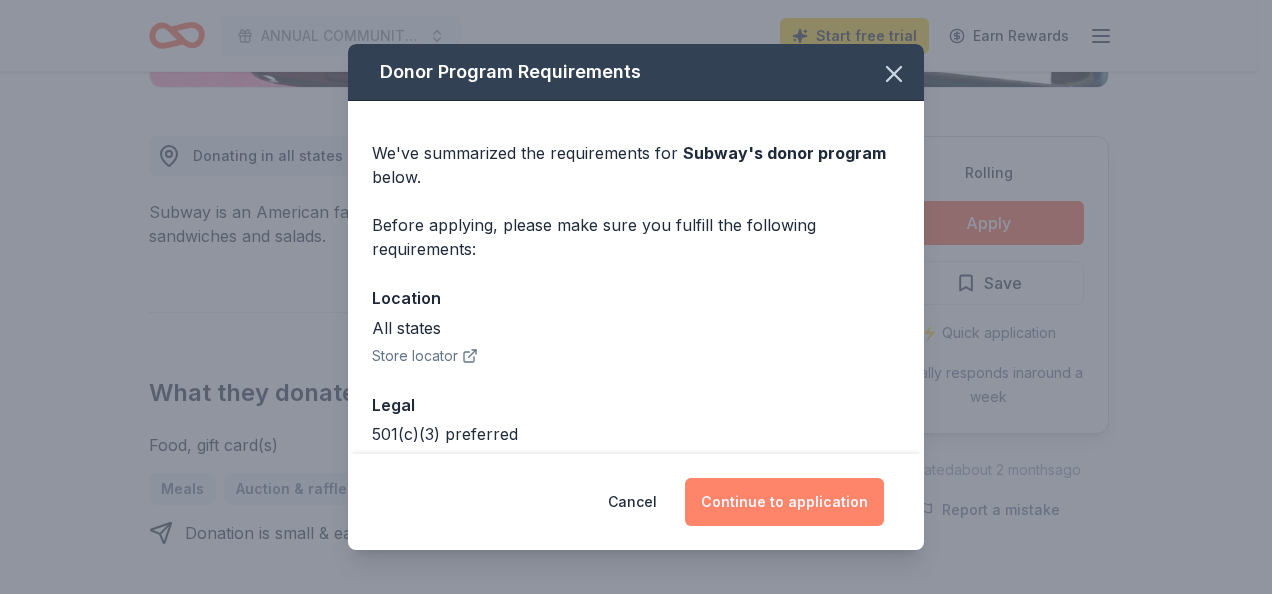 click on "Continue to application" at bounding box center (784, 502) 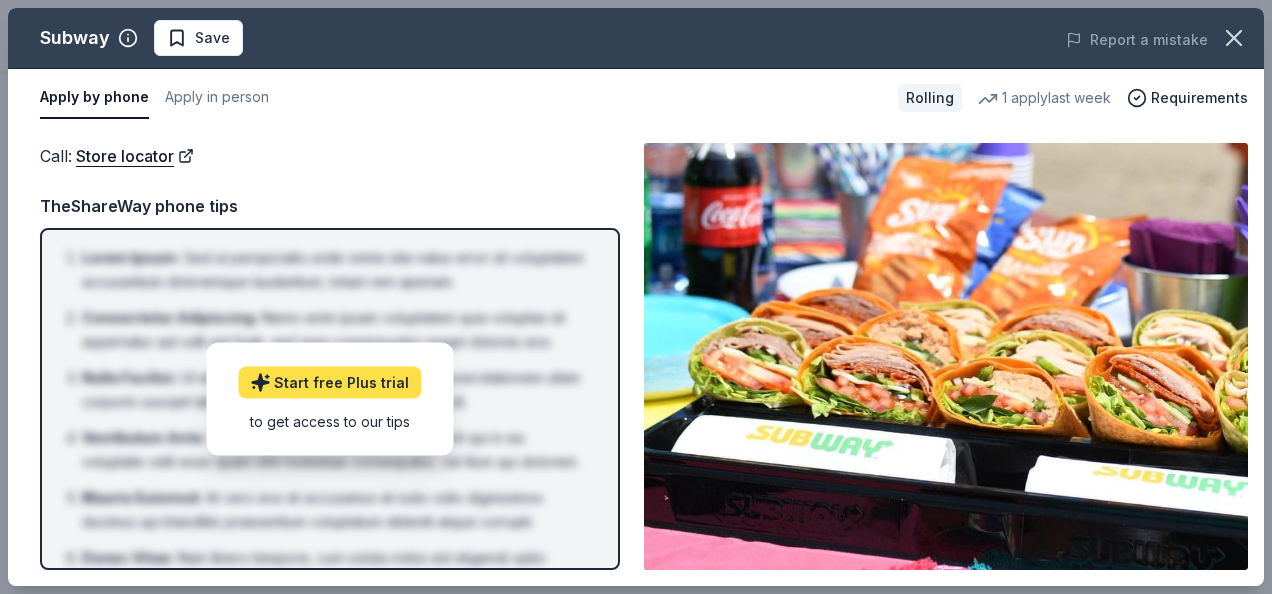 click on "Start free Plus trial" at bounding box center (329, 382) 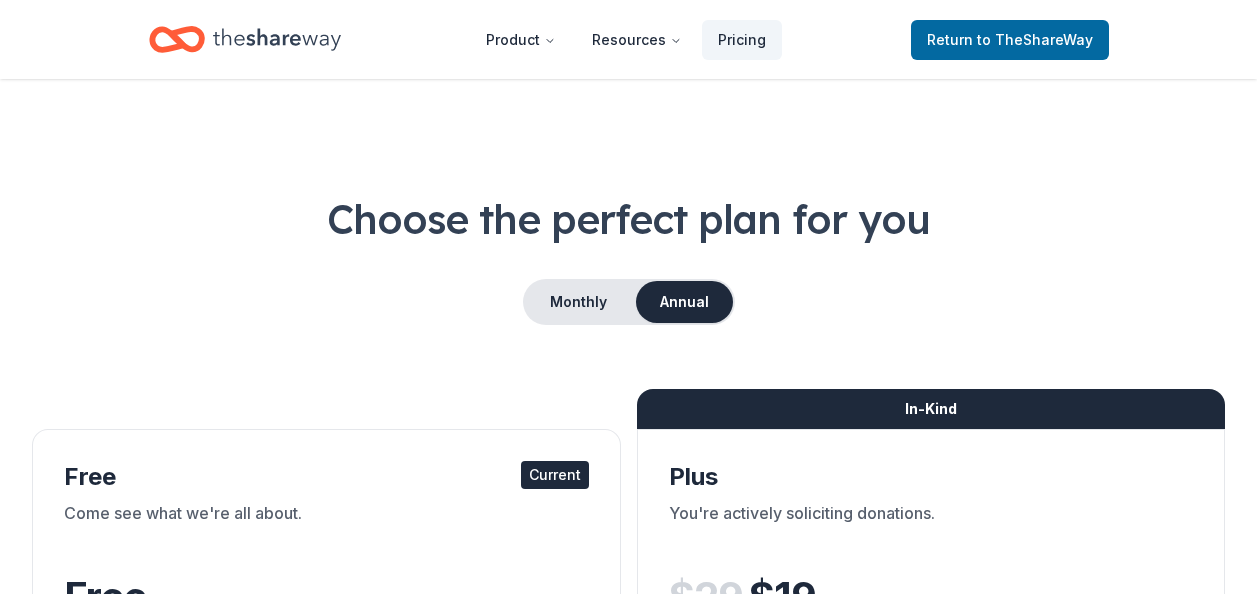scroll, scrollTop: 0, scrollLeft: 0, axis: both 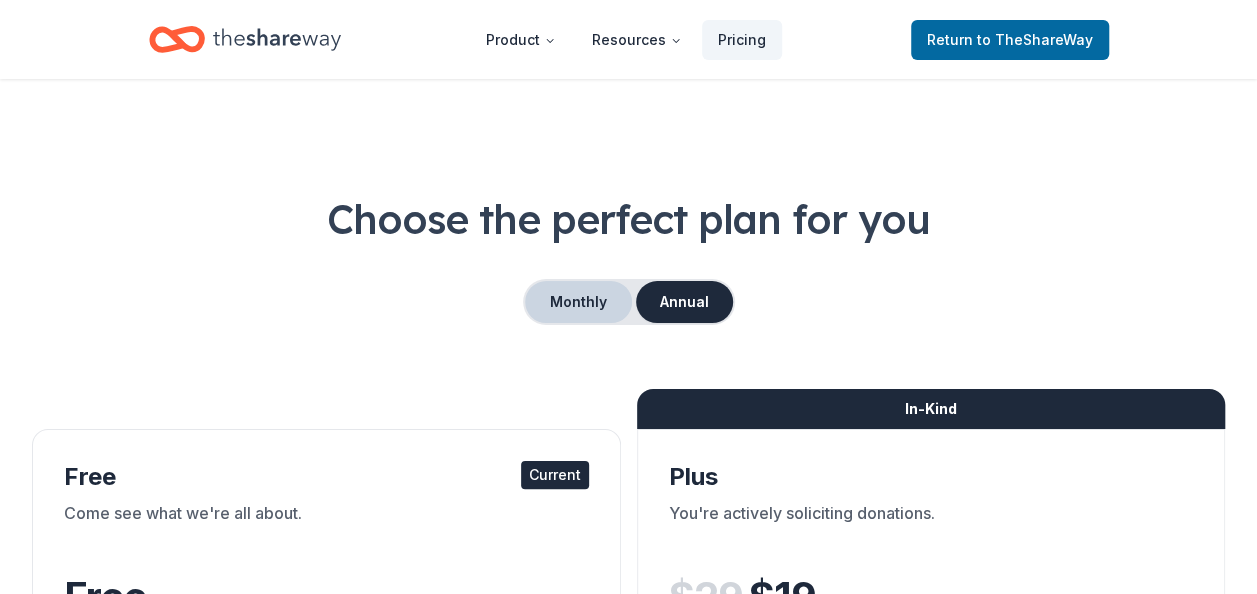 click on "Monthly" at bounding box center [578, 302] 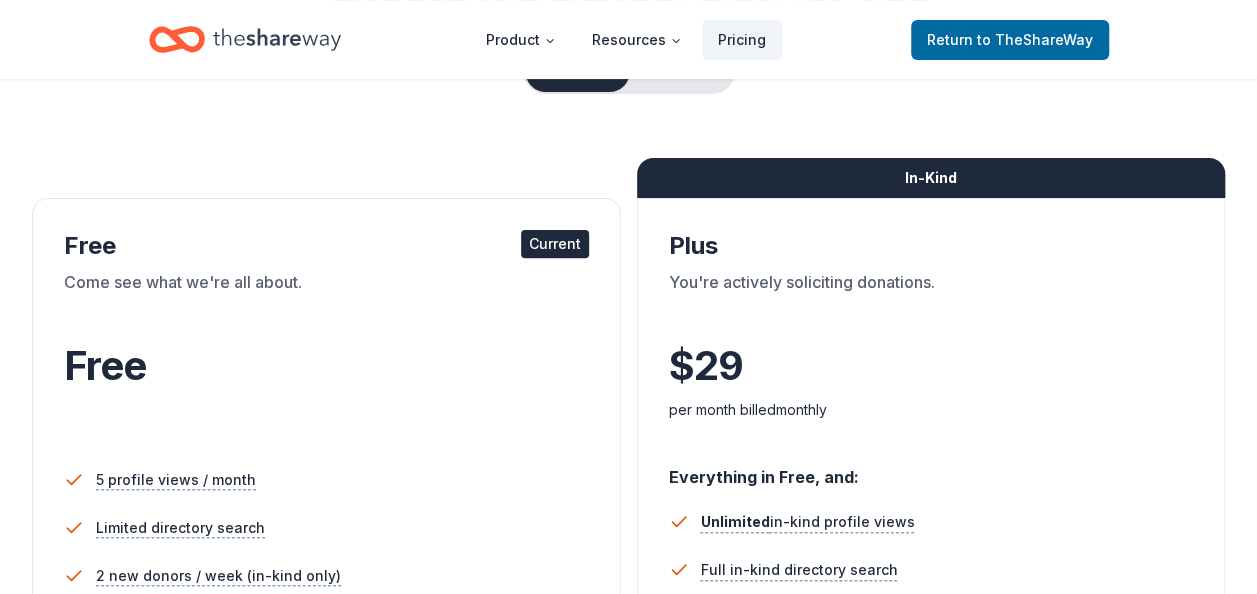 scroll, scrollTop: 240, scrollLeft: 0, axis: vertical 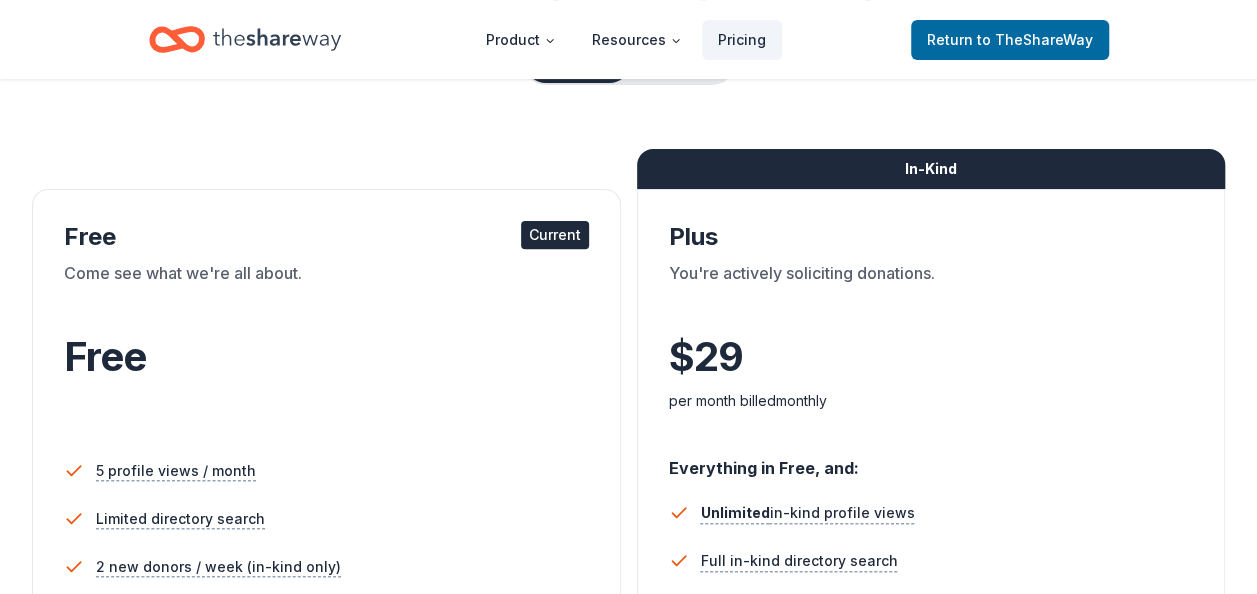 click on "Choose the perfect plan for you Monthly Annual Free Current Come see what we're all about. Free 5 profile views / month Limited directory search 2 new donors / week (in-kind only) Track Reminder emails Up-to-date data In-Kind Plus You're actively soliciting donations. $ 29 $ per month billed  monthly Everything in Free, and: Unlimited  in-kind profile views Full in-kind directory search 10 new in-kind donors / week Filter by new donors Sort donors in Track Limited copy & paste shortcuts Try for free In-Kind Pro Most popular You want to save even more time. $ 59 $ per month billed  monthly Everything in Plus, and: Approval & donation value insights Sort donors by approval rate Sort donors by donation value Sort donors by due date Export donors Unlimited  copy & paste shortcuts Try for free In-Kind + Grants All Access New You want grants and in-kind donations! $ 119 $ per month billed  monthly Everything in Pro, and: Unlimited  grant profile views Full grant directory search Filter grants Sort saved grants" at bounding box center [628, 818] 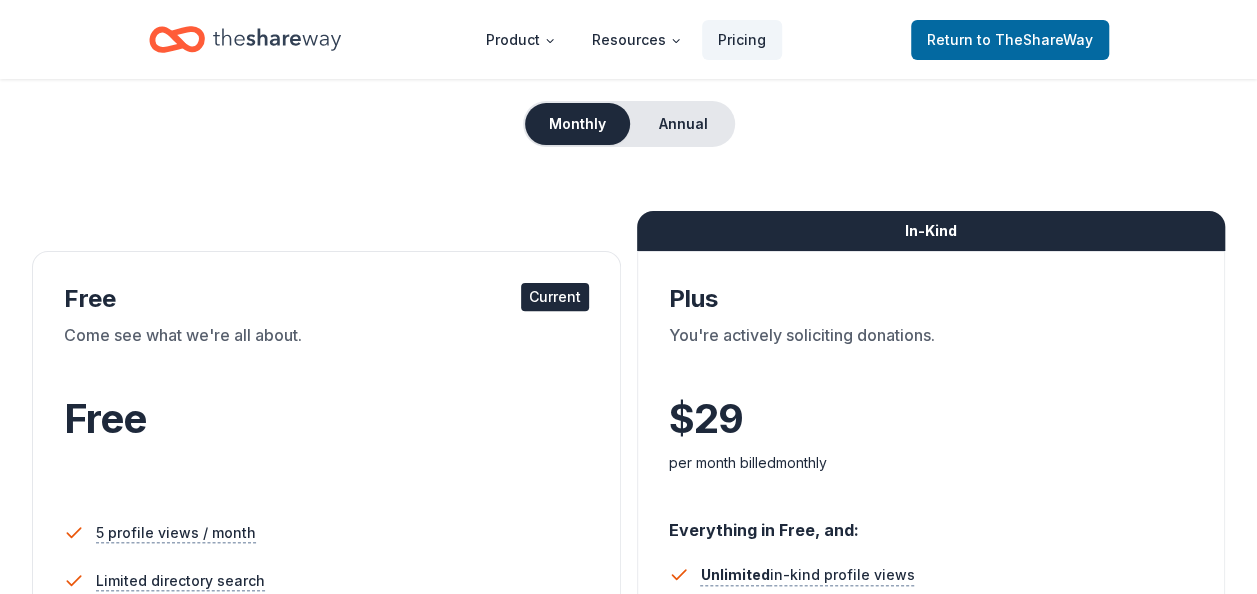 scroll, scrollTop: 160, scrollLeft: 0, axis: vertical 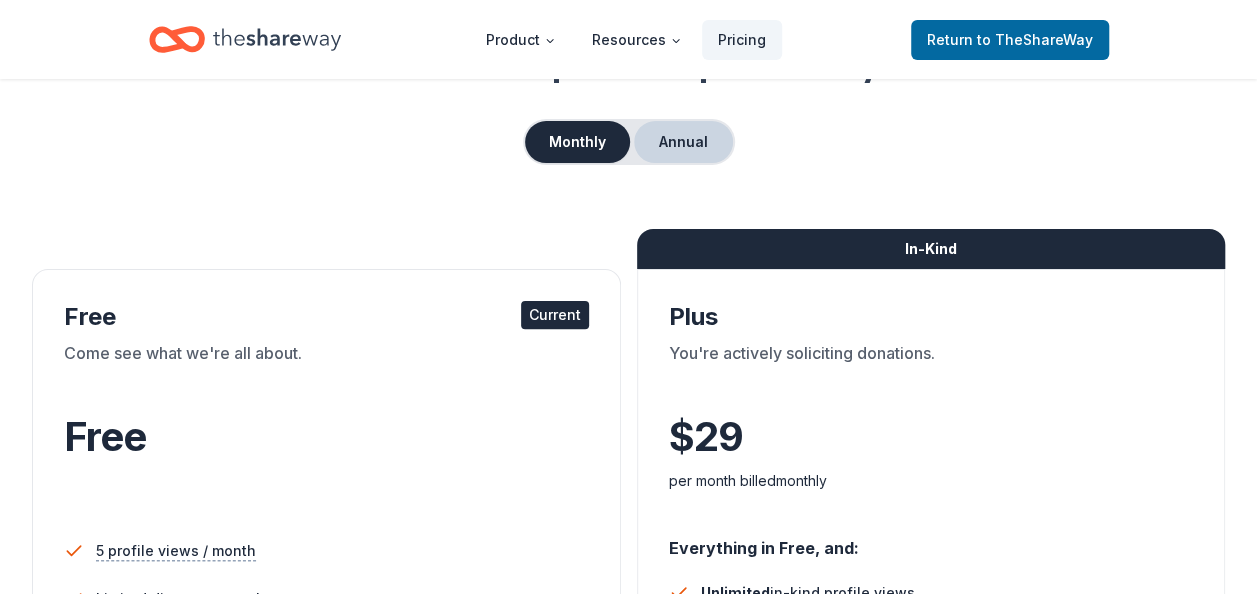 click on "Annual" at bounding box center [683, 142] 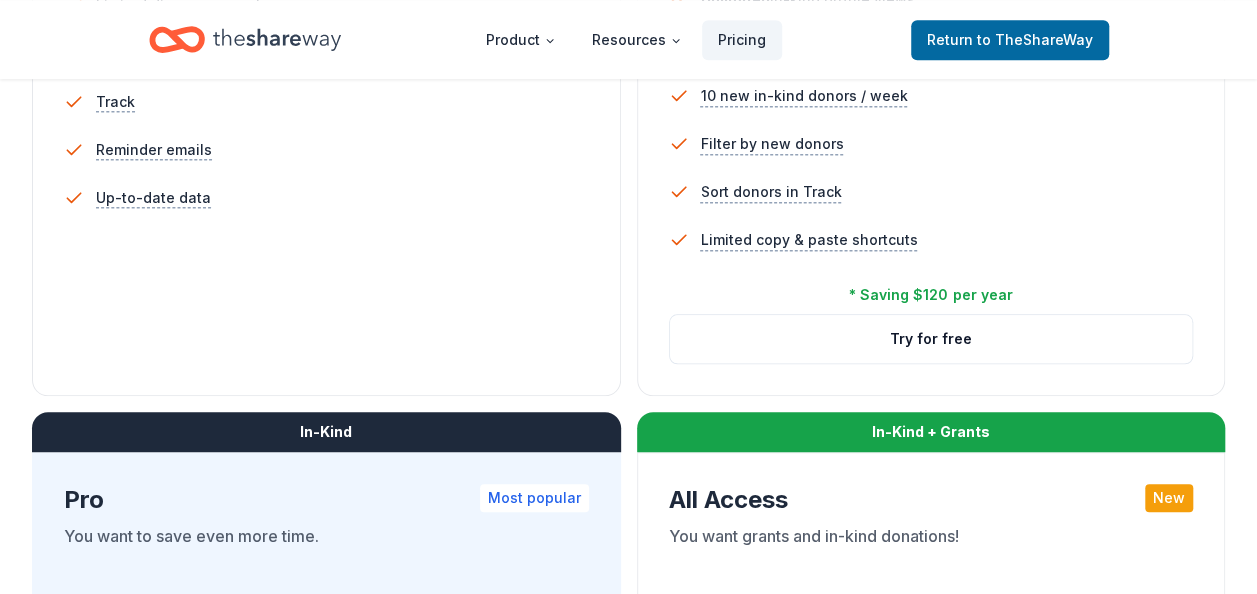 scroll, scrollTop: 760, scrollLeft: 0, axis: vertical 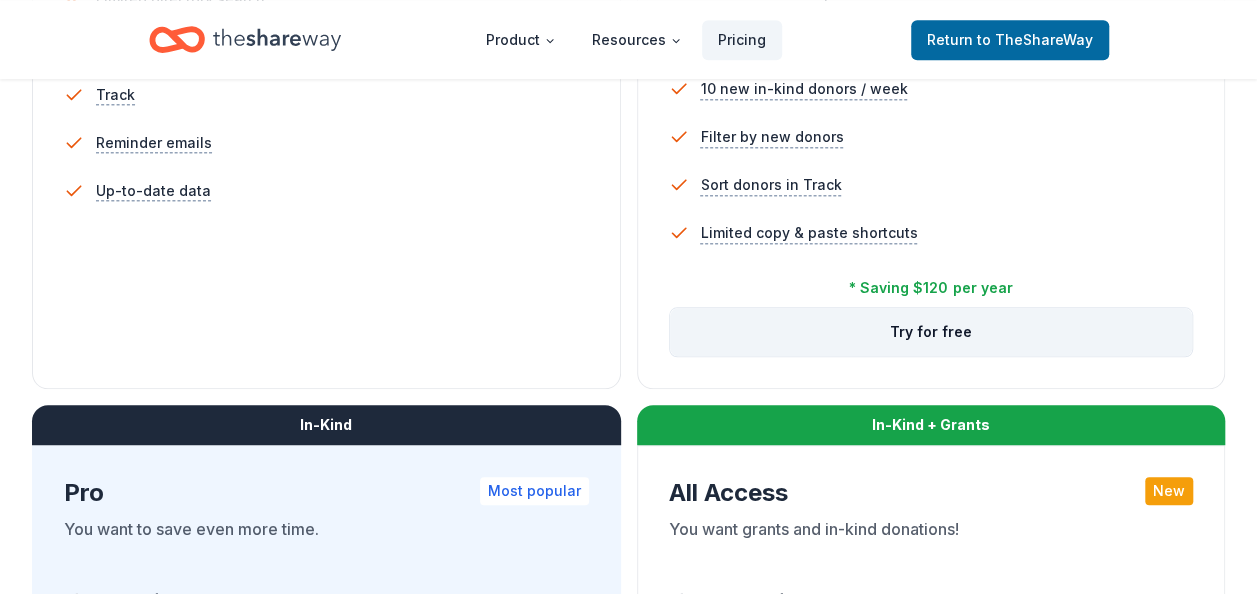 click on "Try for free" at bounding box center (931, 332) 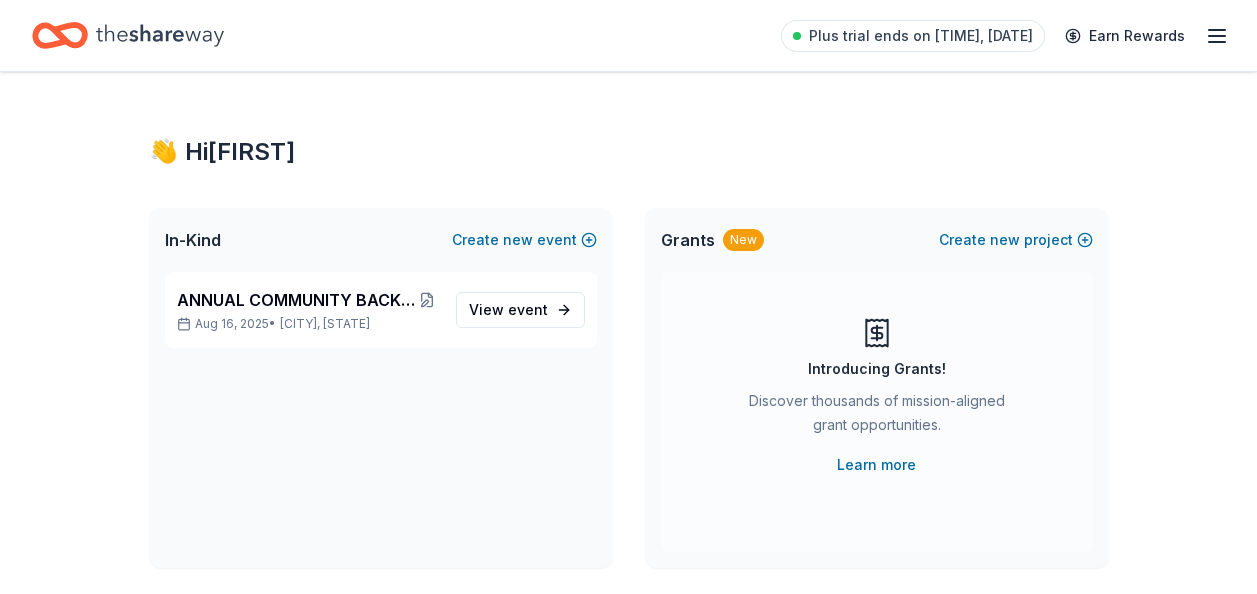 scroll, scrollTop: 0, scrollLeft: 0, axis: both 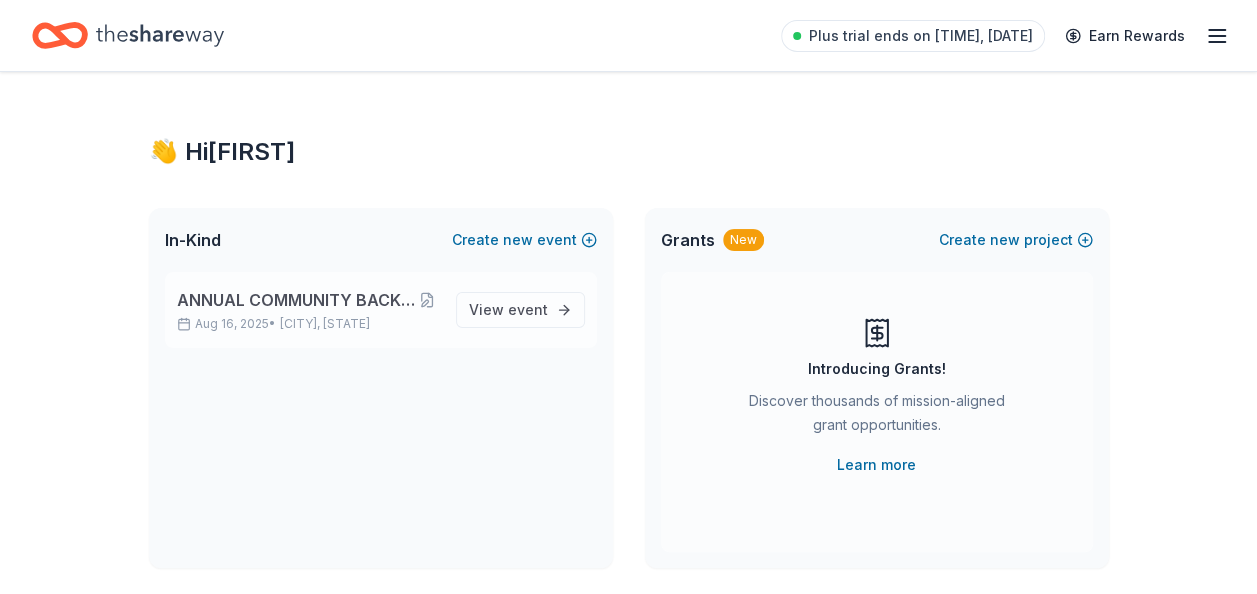 click on "ANNUAL COMMUNITY BACK TO SCHOOL EVENT [DATE] • [CITY], [STATE] View event" at bounding box center (381, 310) 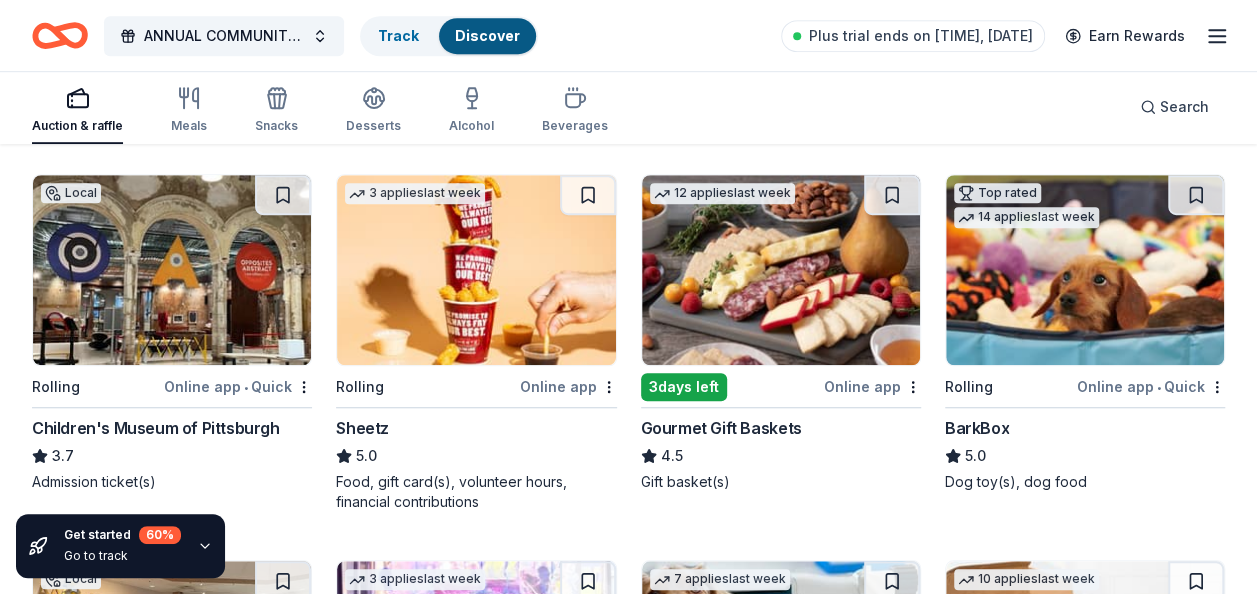 scroll, scrollTop: 586, scrollLeft: 0, axis: vertical 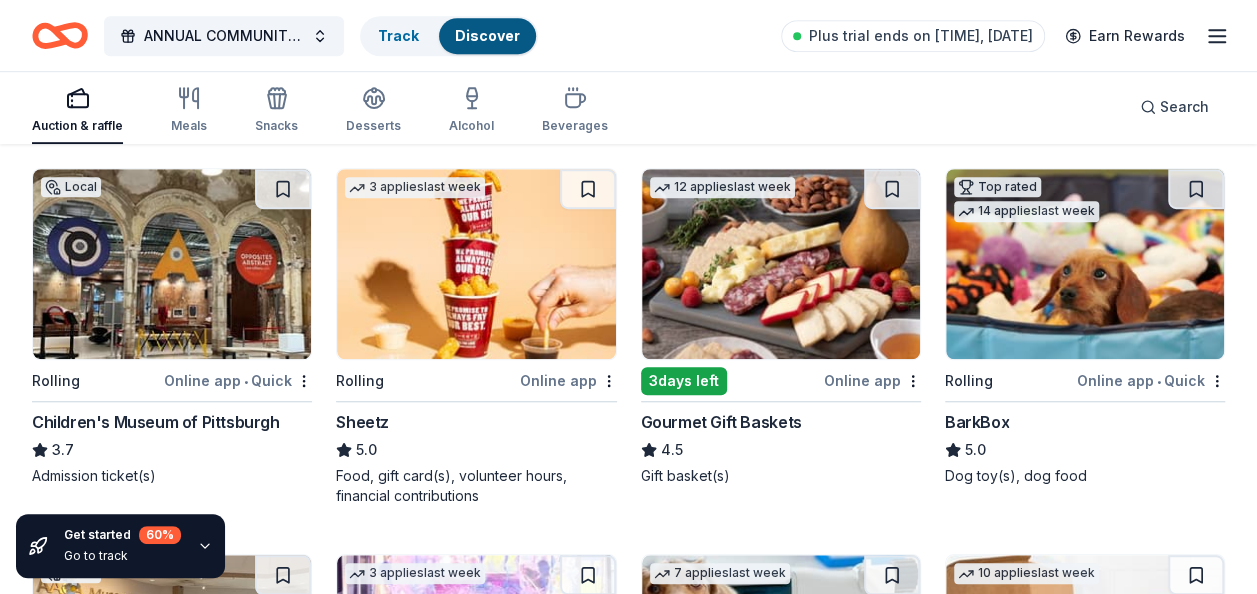 click on "Online app" at bounding box center [568, 380] 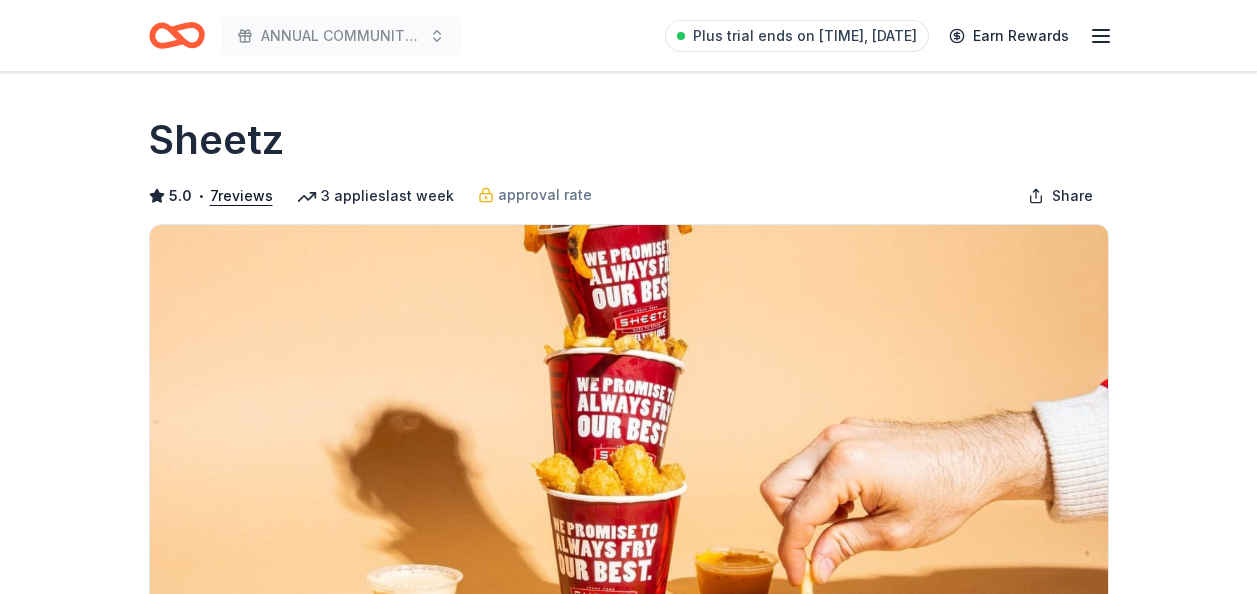 scroll, scrollTop: 0, scrollLeft: 0, axis: both 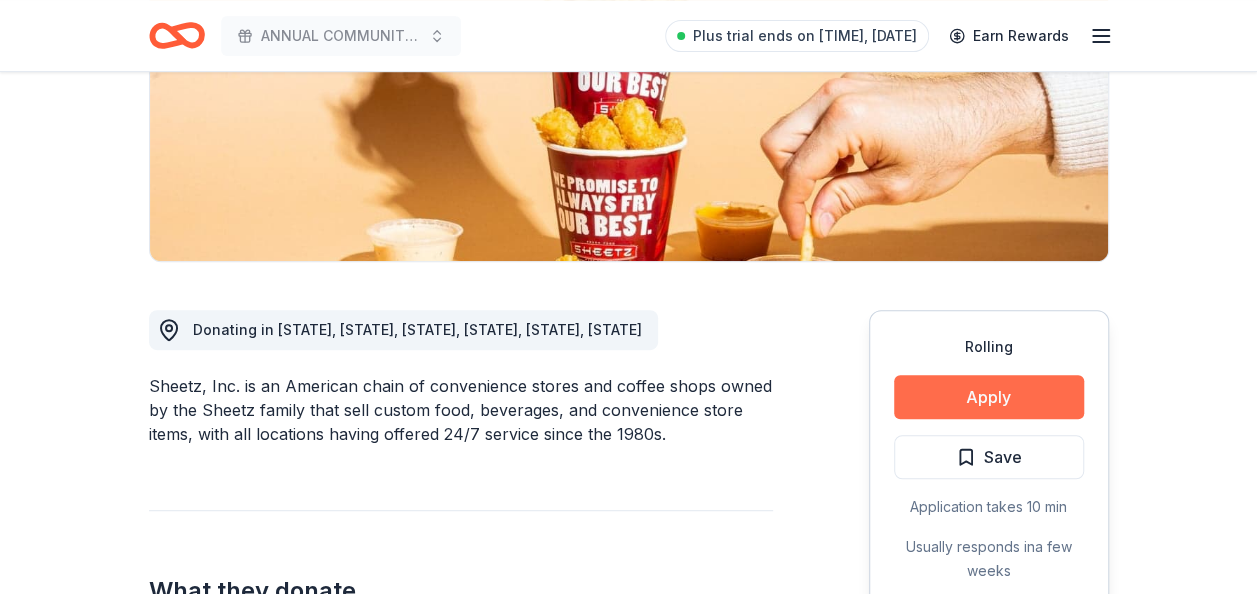 click on "Apply" at bounding box center [989, 397] 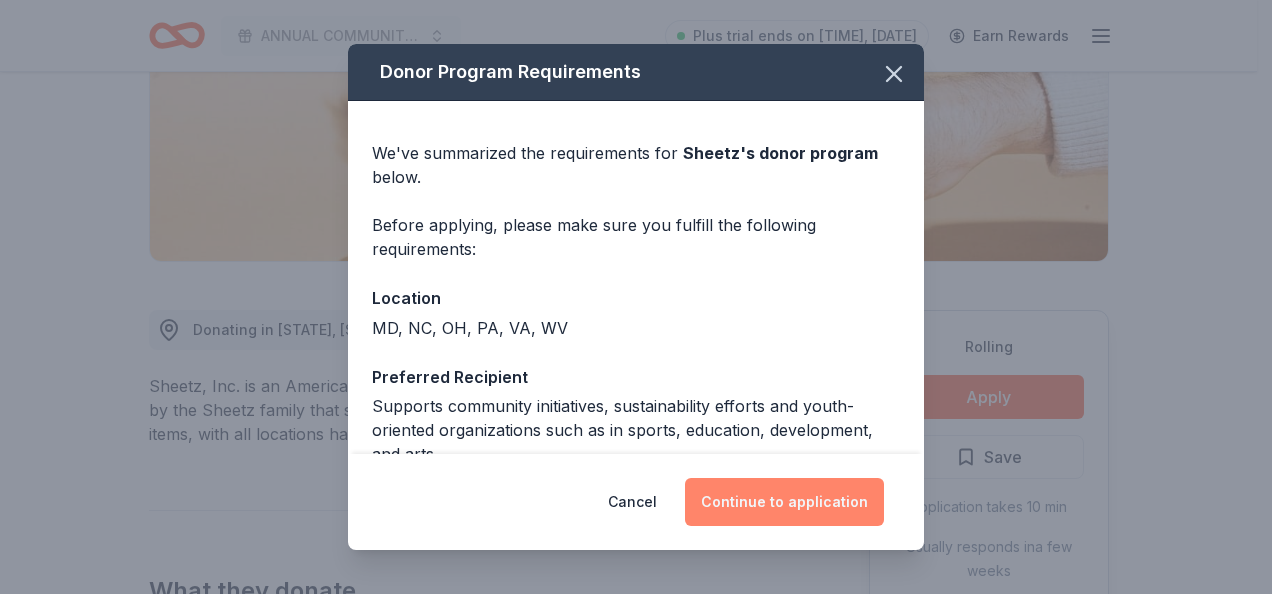 click on "Continue to application" at bounding box center (784, 502) 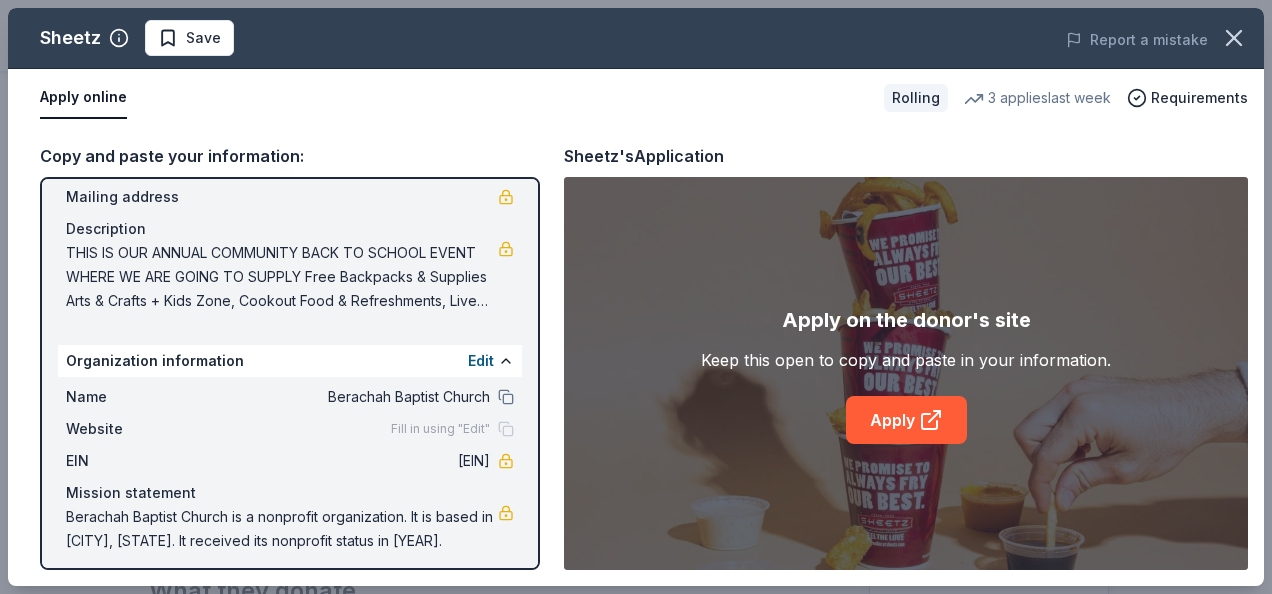 scroll, scrollTop: 155, scrollLeft: 0, axis: vertical 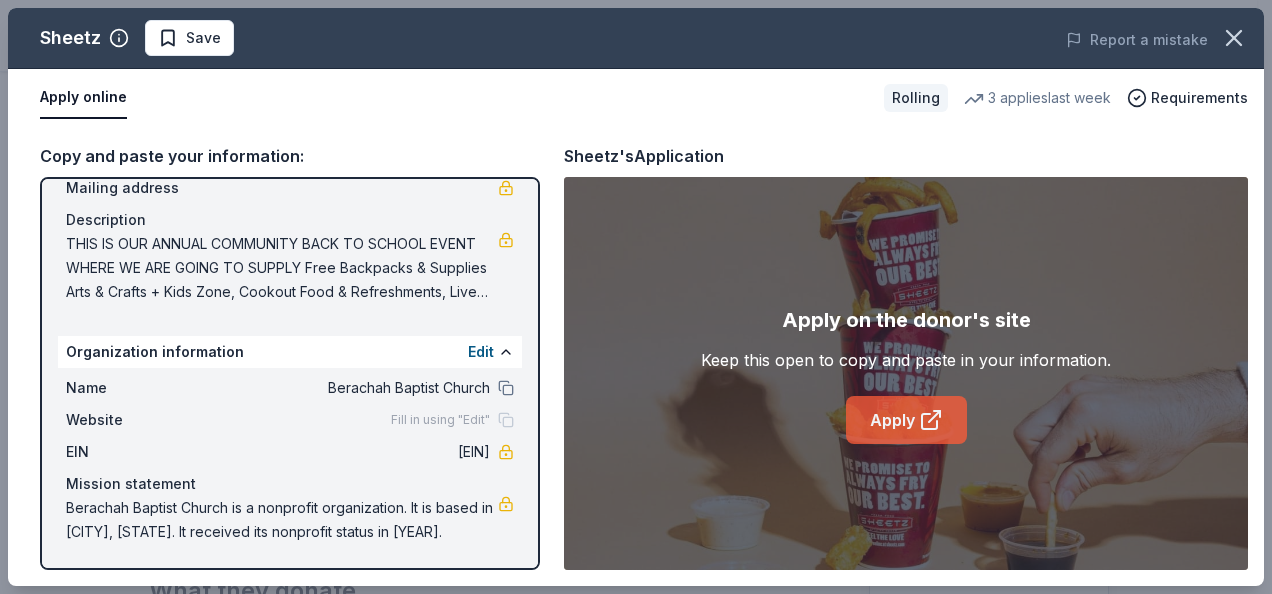 click on "Apply" at bounding box center [906, 420] 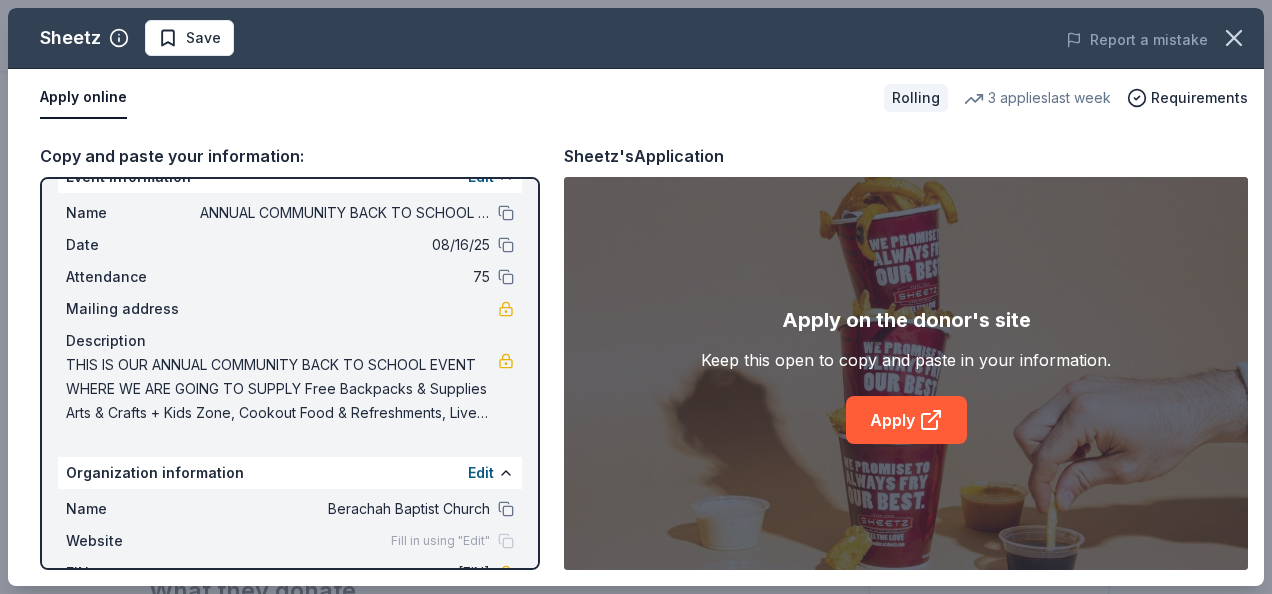 scroll, scrollTop: 6, scrollLeft: 0, axis: vertical 